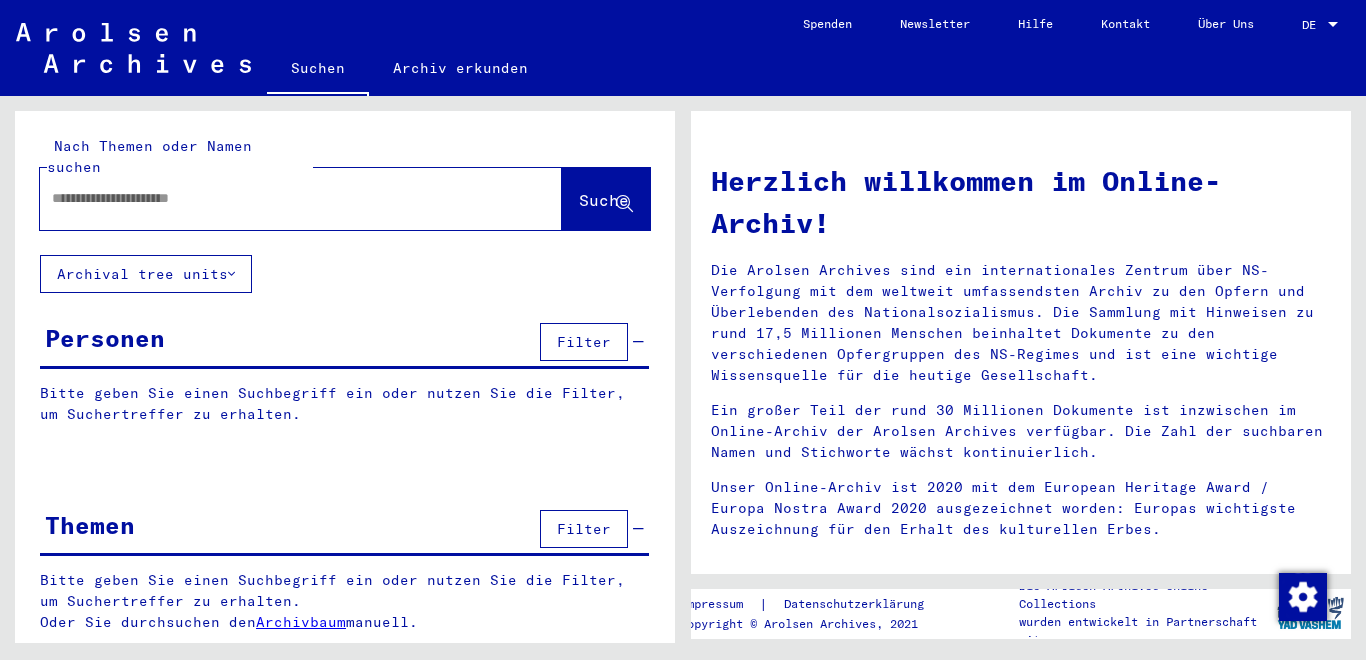 scroll, scrollTop: 0, scrollLeft: 0, axis: both 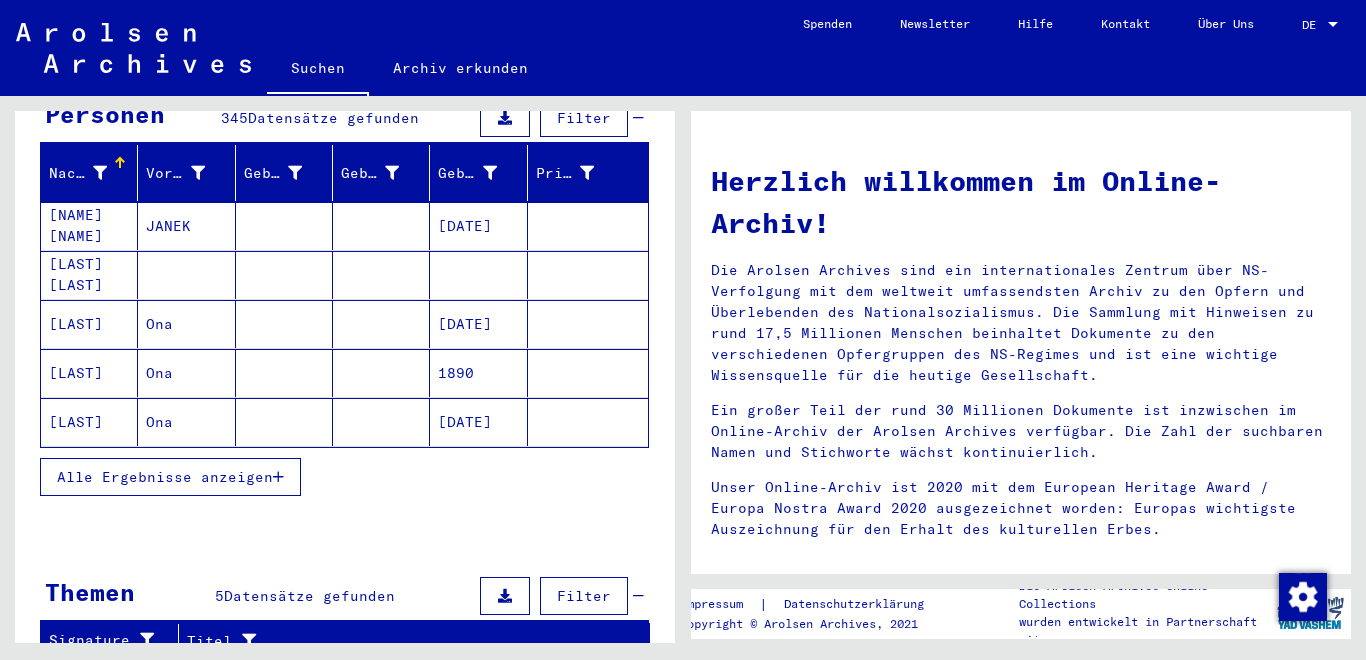 click on "[LAST]" at bounding box center [89, 373] 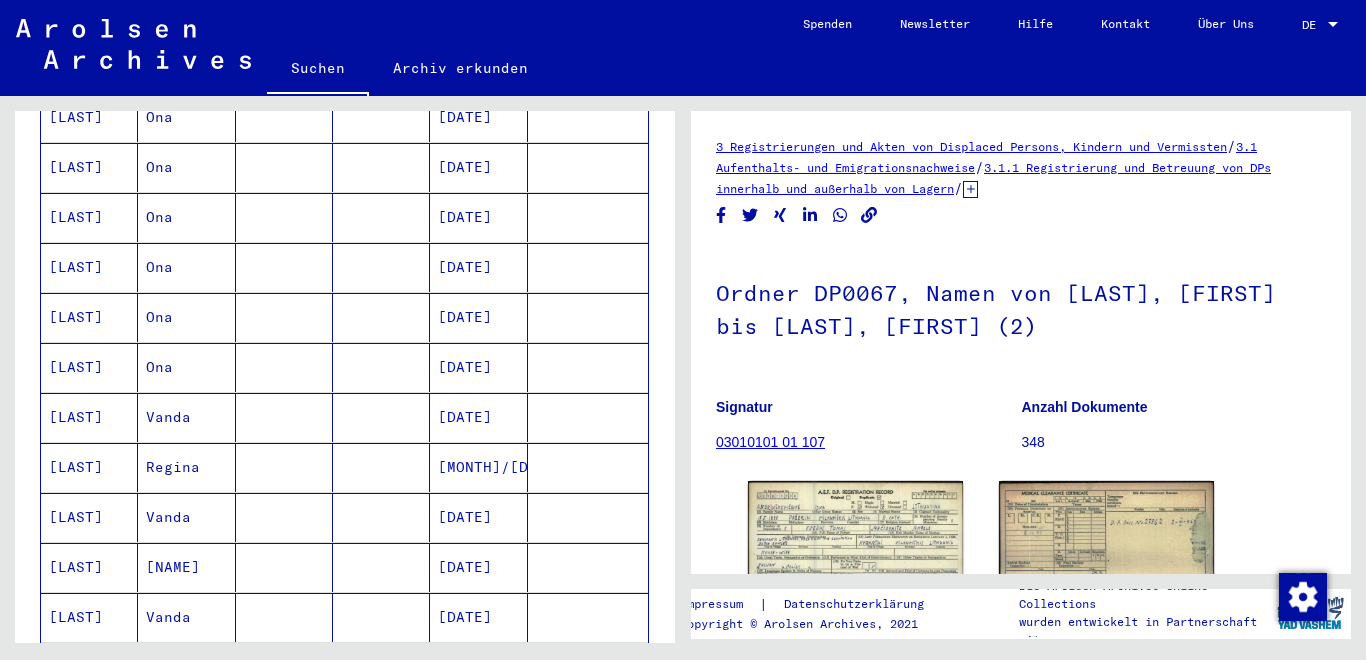 scroll, scrollTop: 545, scrollLeft: 0, axis: vertical 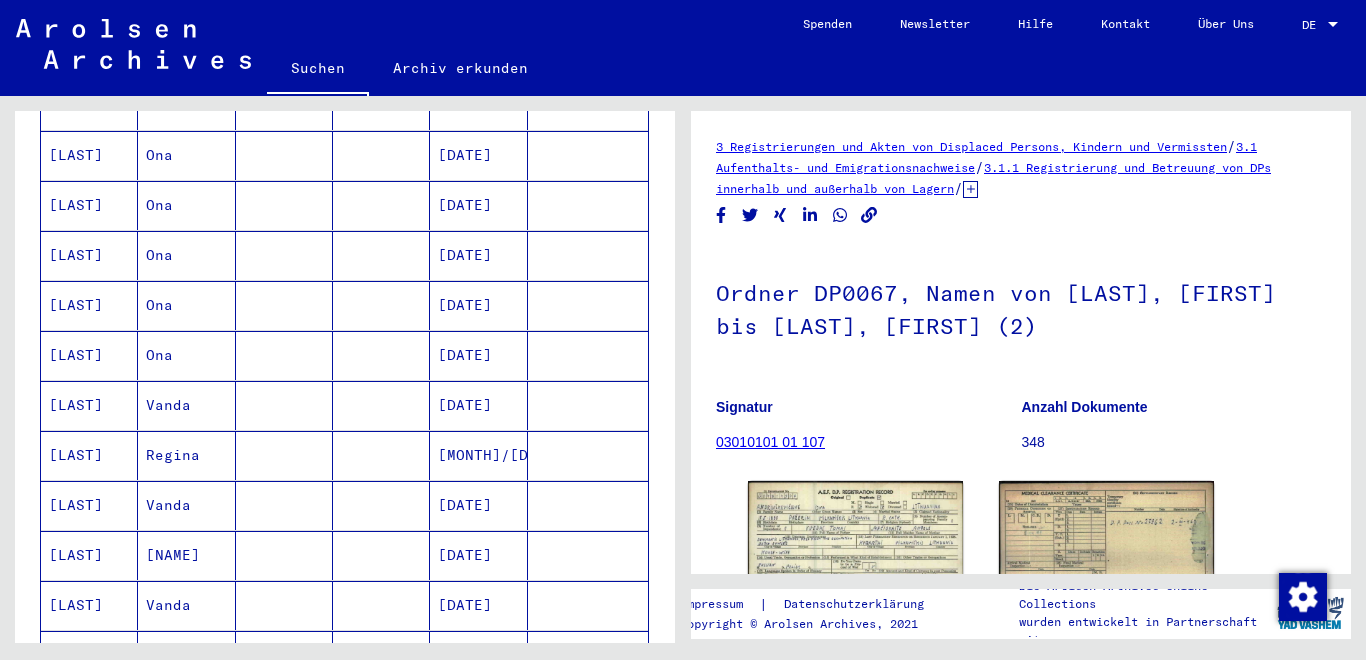 click on "[LAST]" at bounding box center (89, 455) 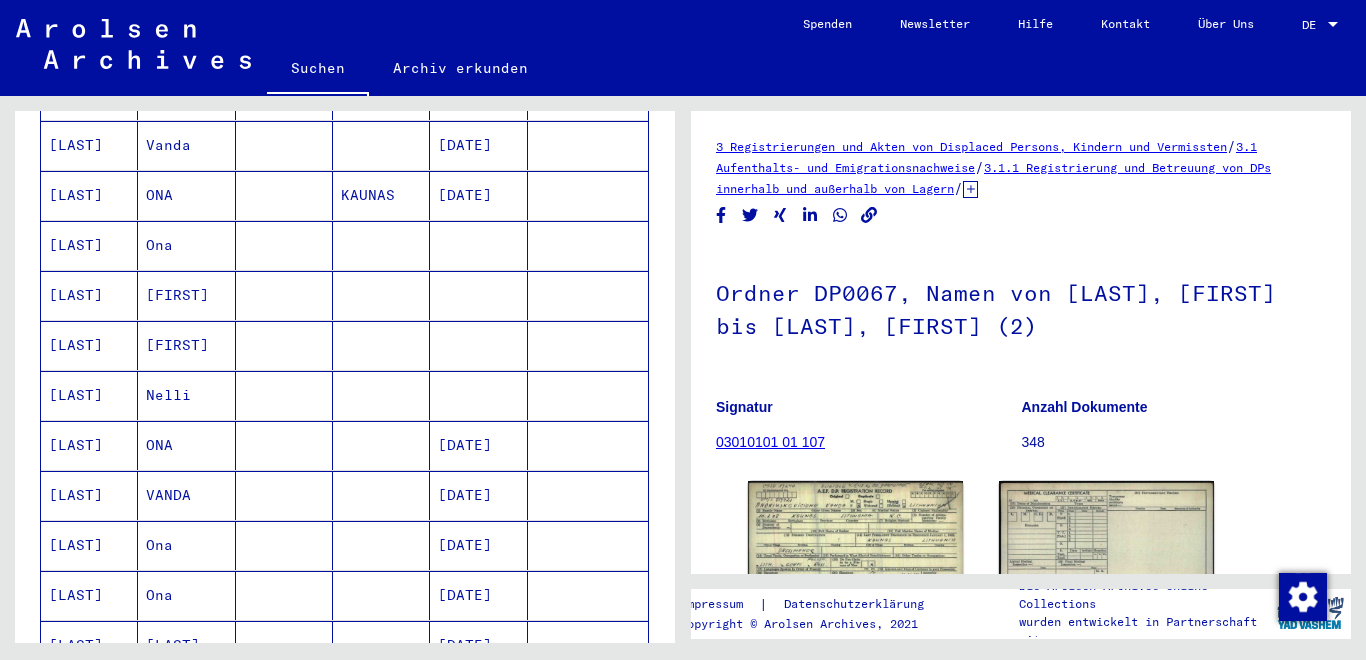 scroll, scrollTop: 1090, scrollLeft: 0, axis: vertical 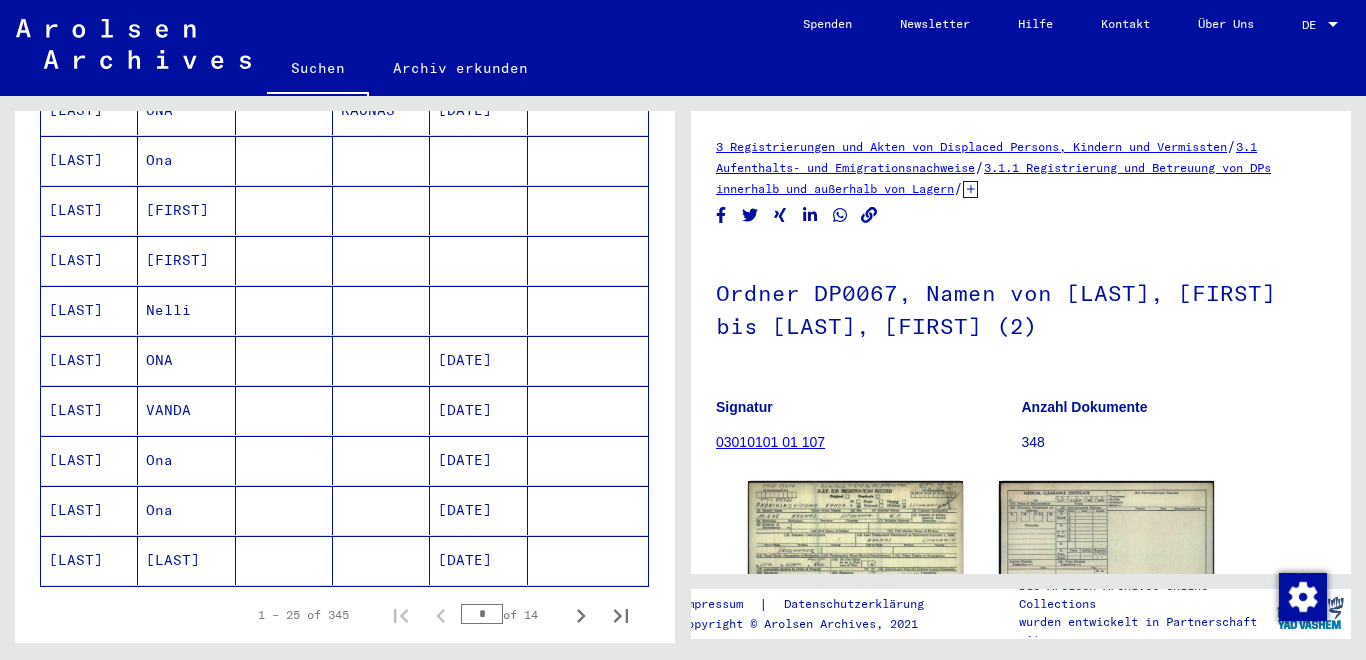 click on "[LAST]" at bounding box center (89, 510) 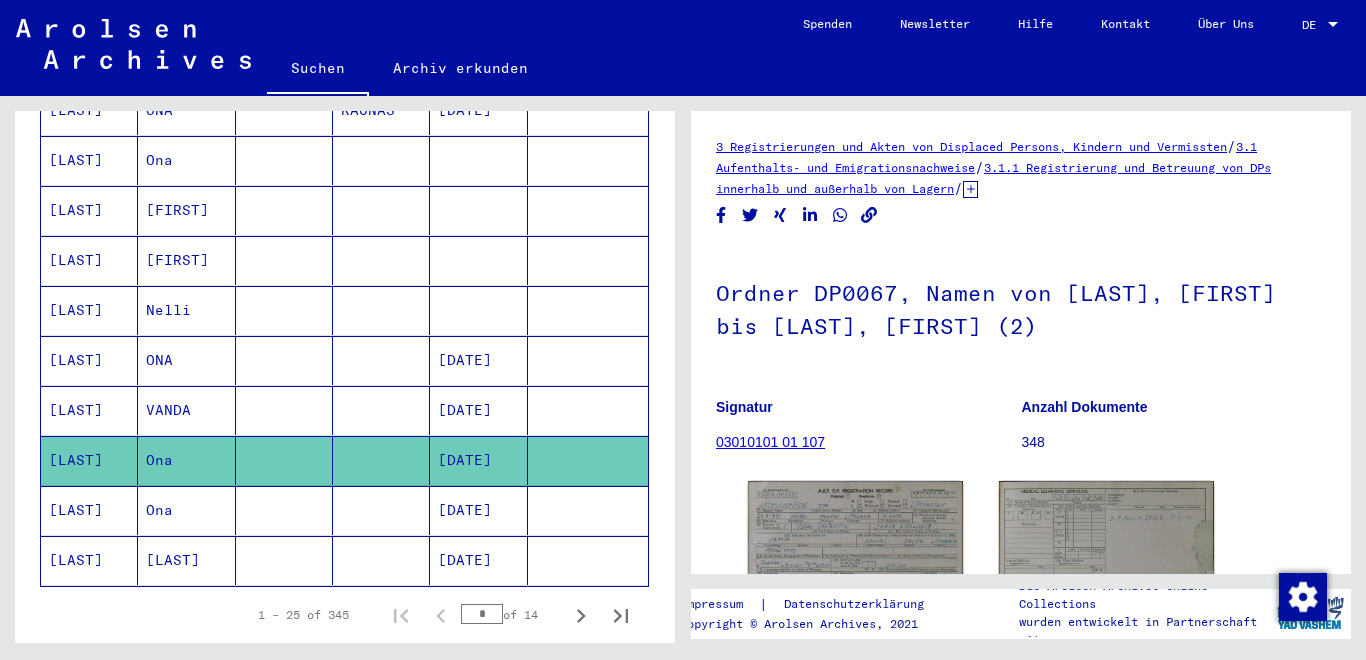 click on "[LAST]" at bounding box center [89, 560] 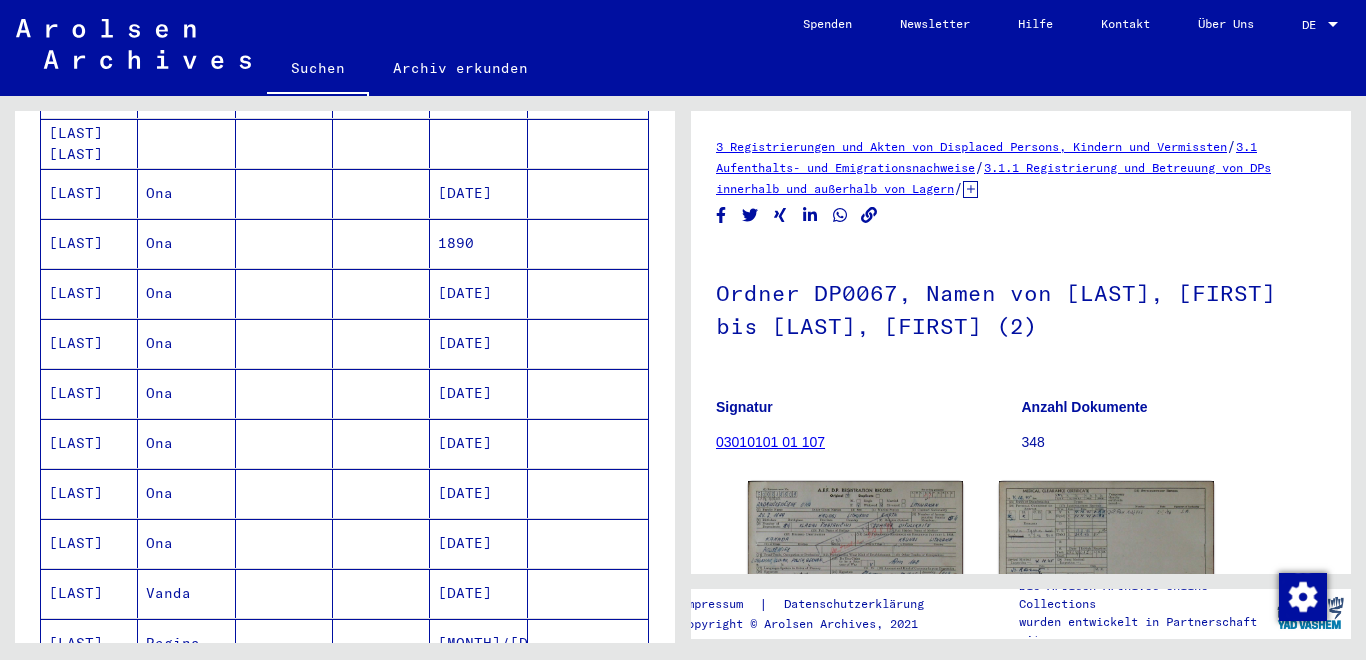 scroll, scrollTop: 0, scrollLeft: 0, axis: both 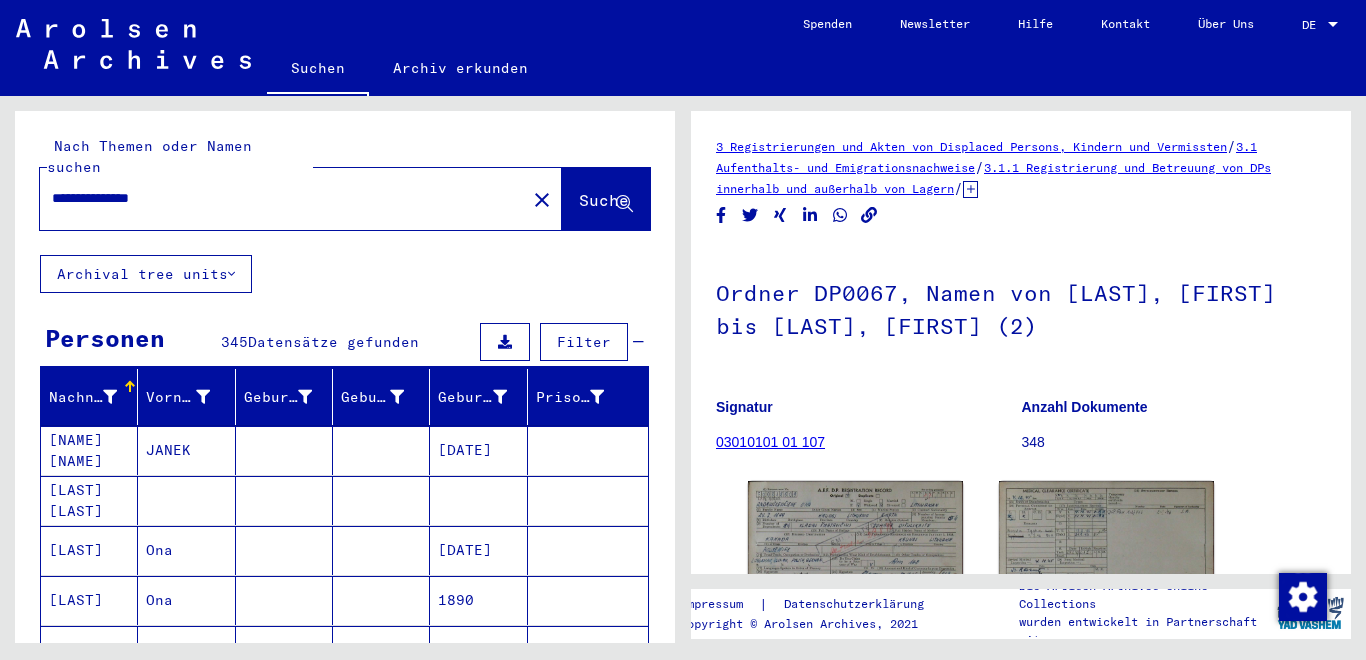 click on "**********" at bounding box center (283, 198) 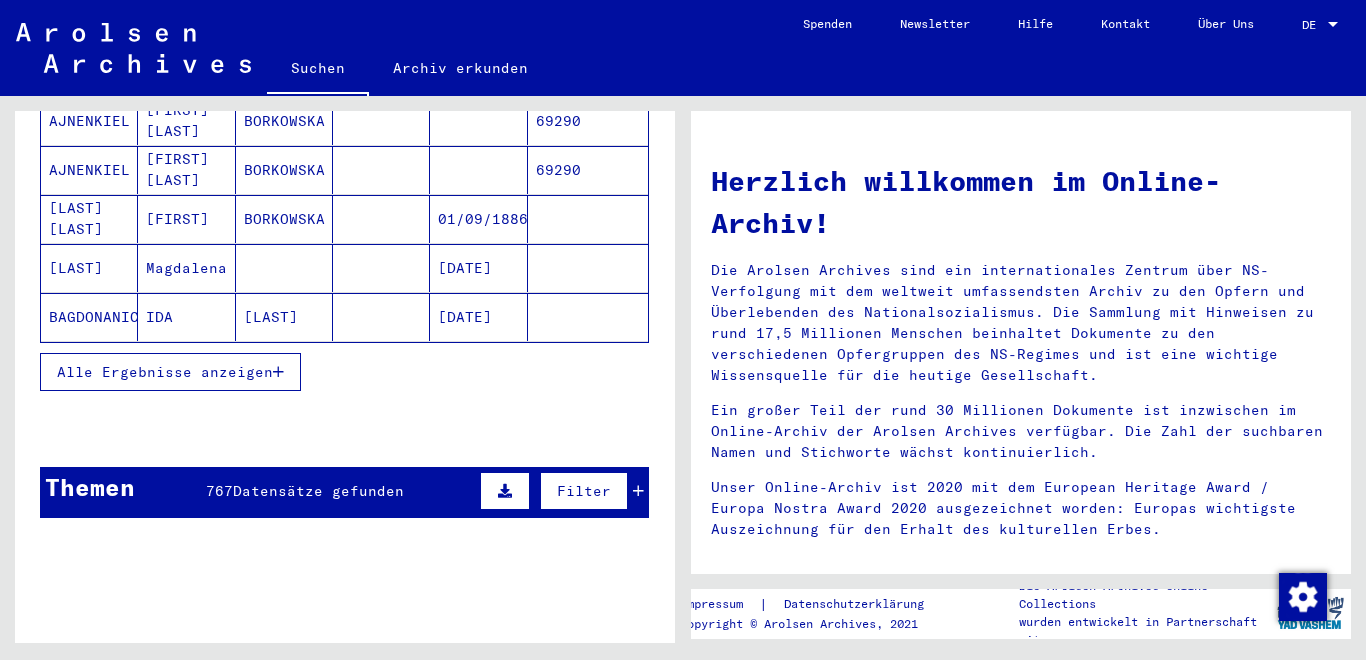 scroll, scrollTop: 0, scrollLeft: 0, axis: both 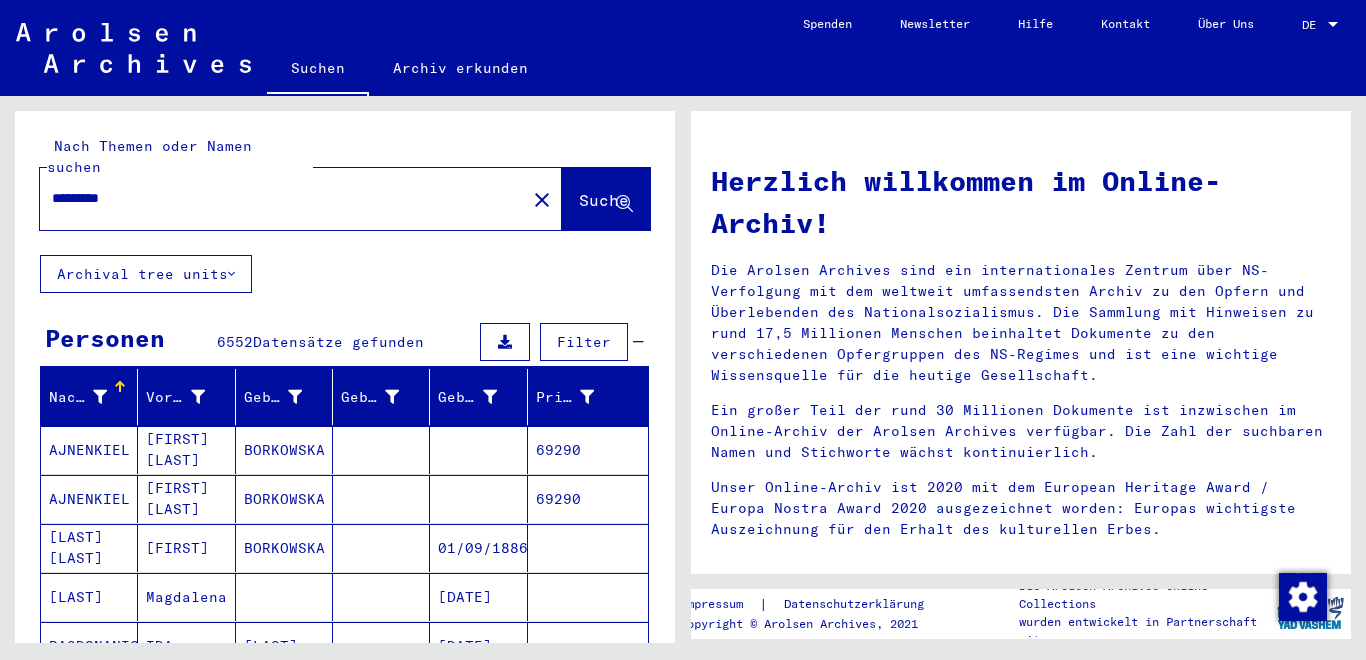click on "*********" at bounding box center [277, 198] 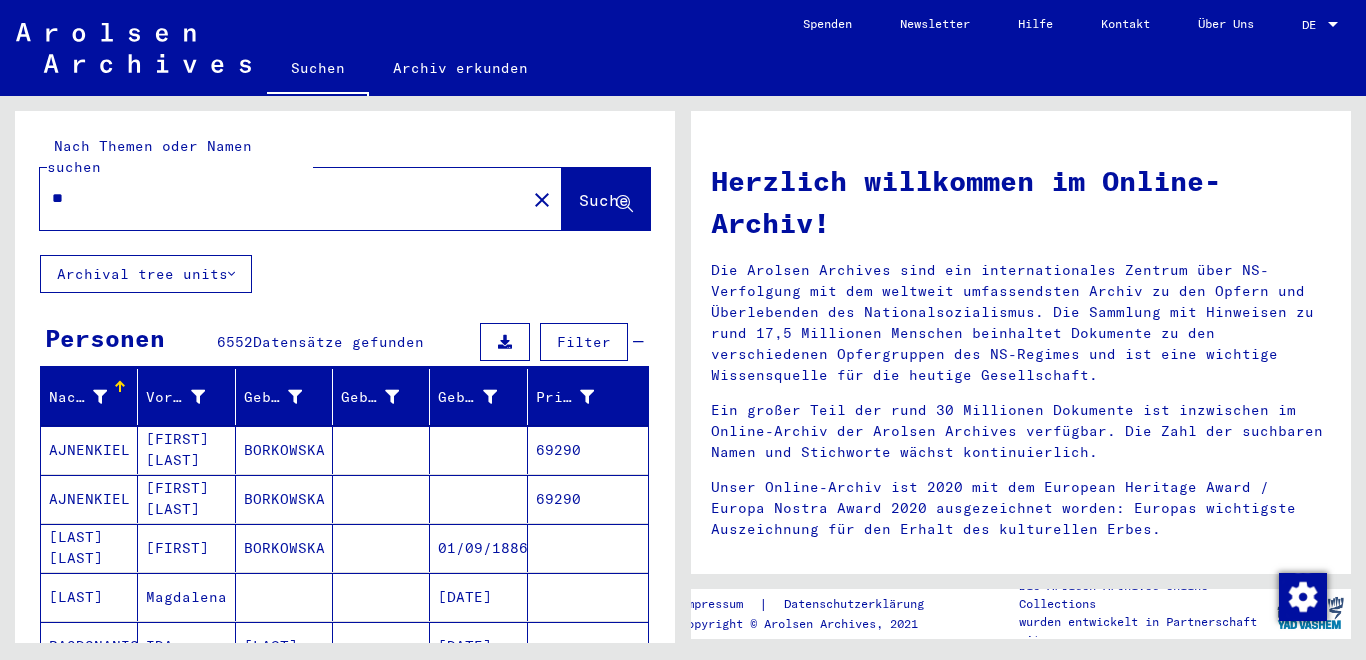 type on "*" 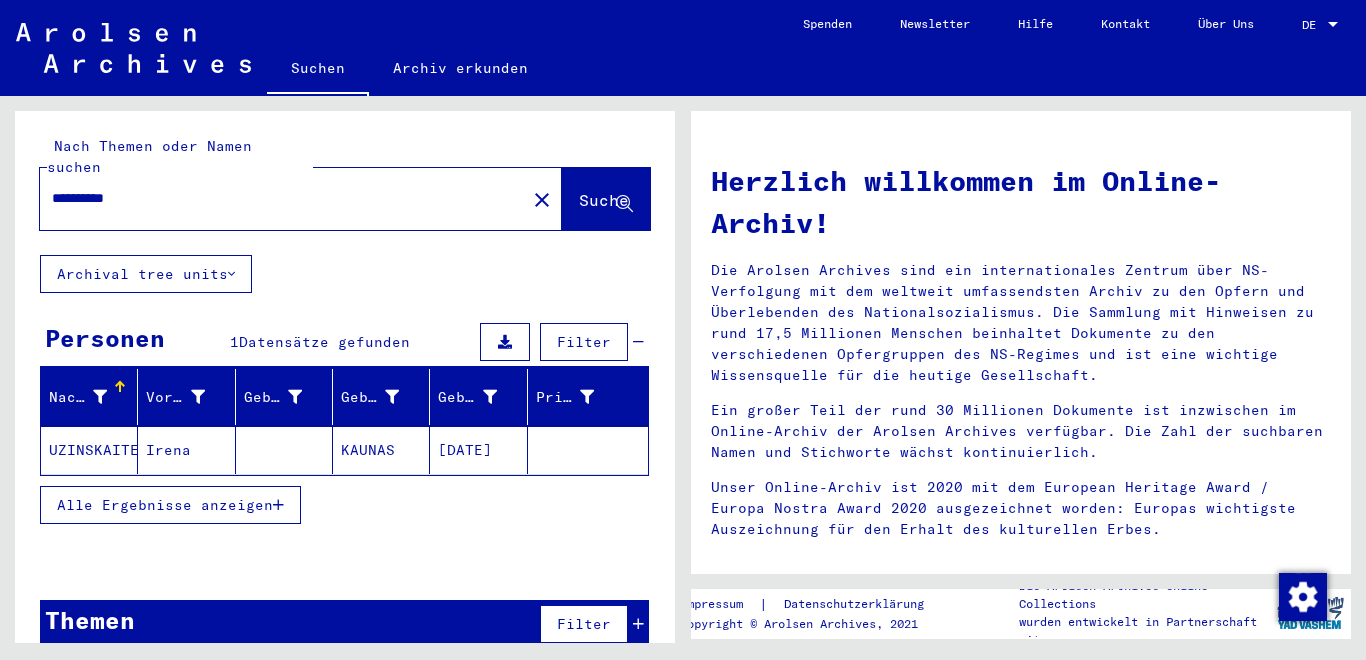 click on "**********" at bounding box center (277, 198) 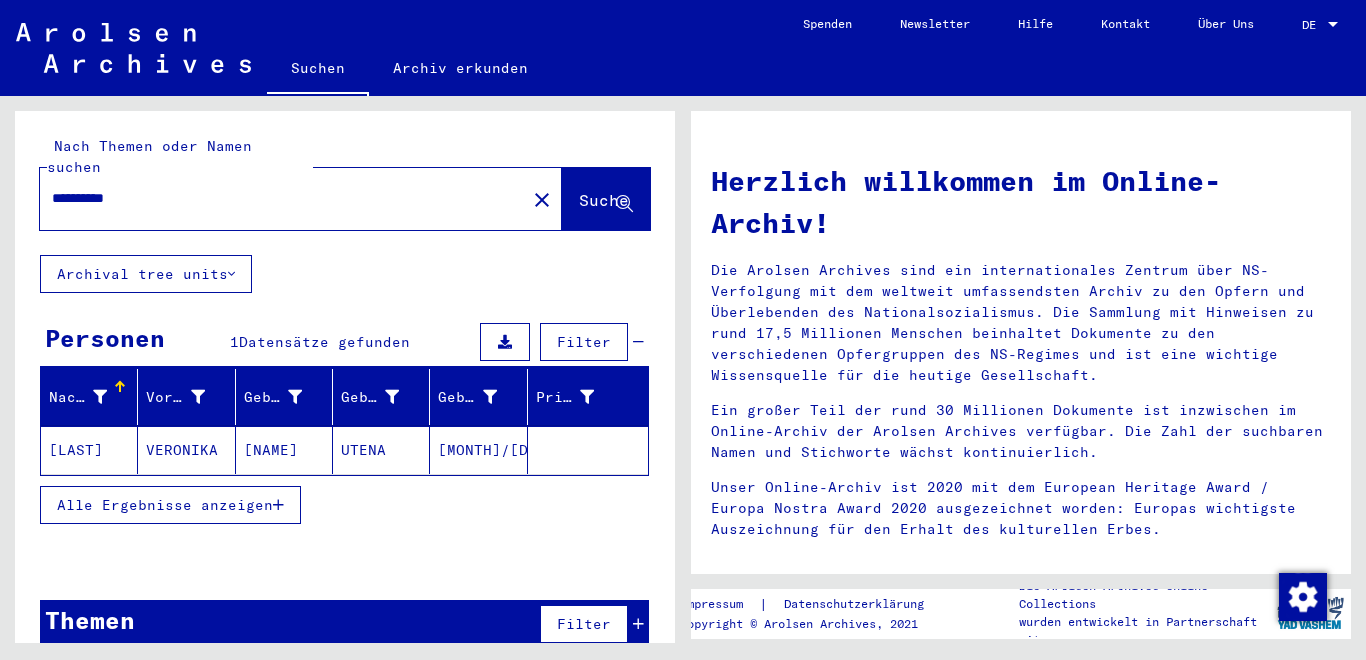 click on "**********" at bounding box center [277, 198] 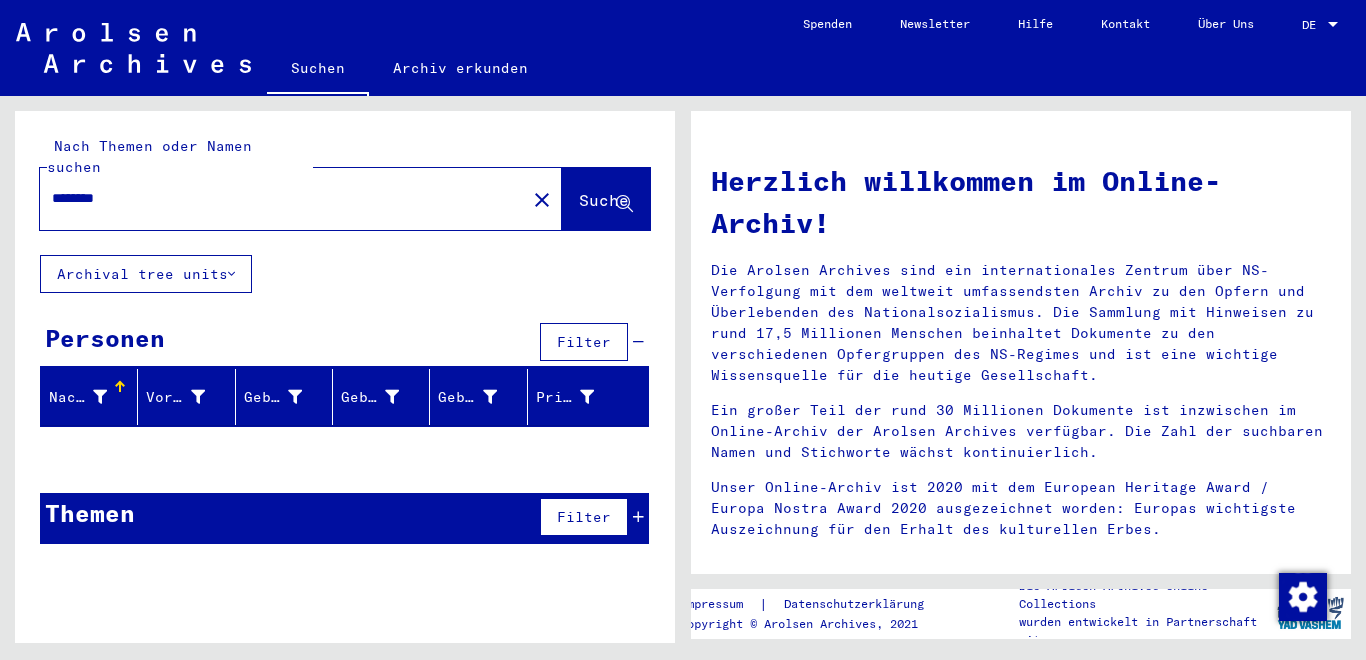 type on "********" 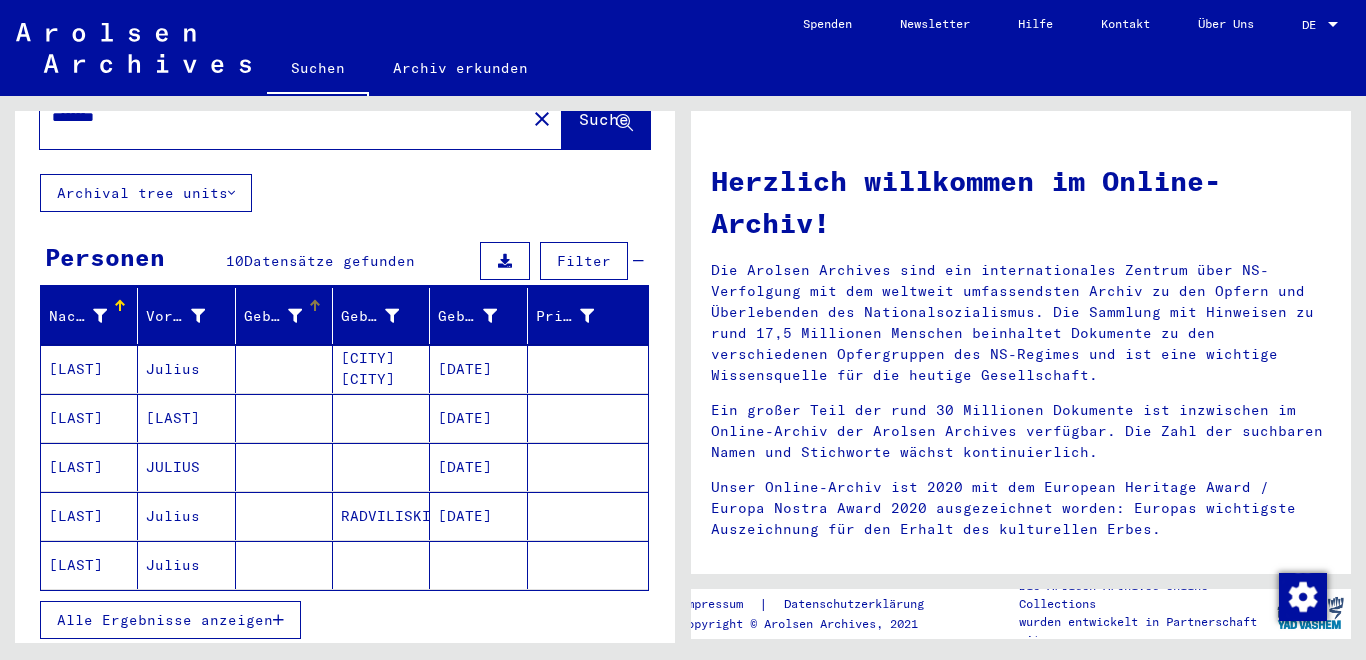 scroll, scrollTop: 0, scrollLeft: 0, axis: both 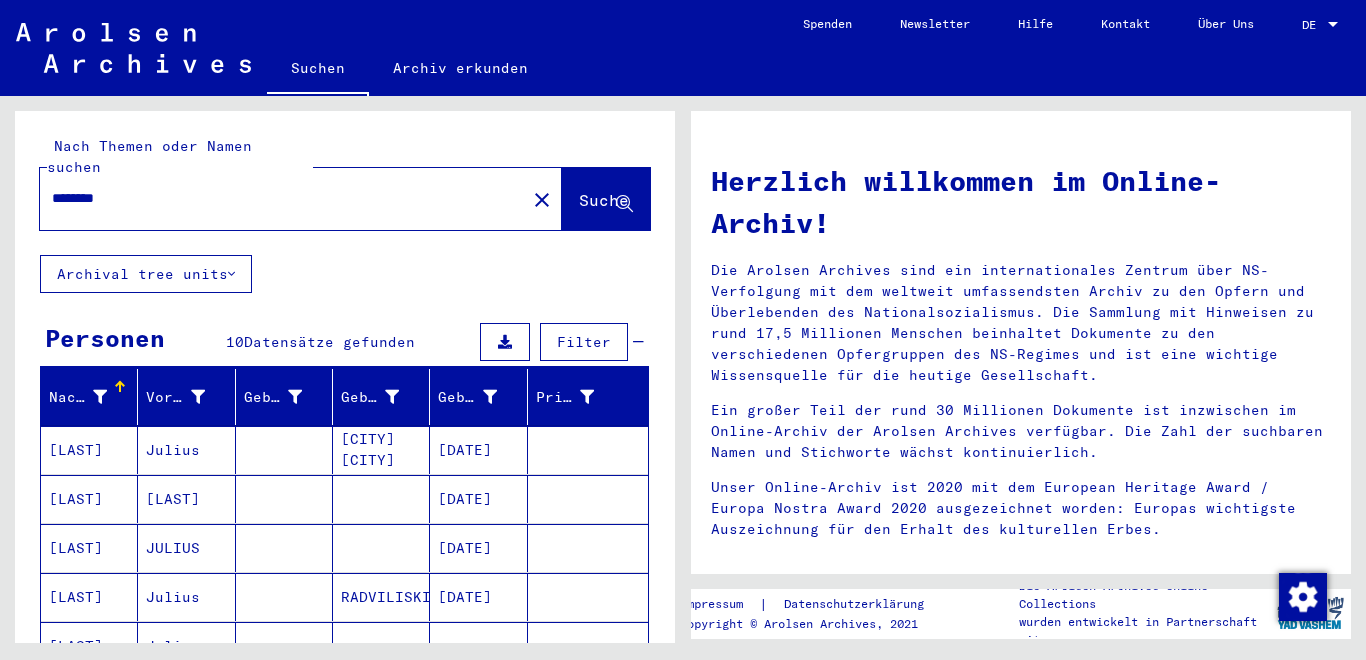 click on "********" at bounding box center (277, 198) 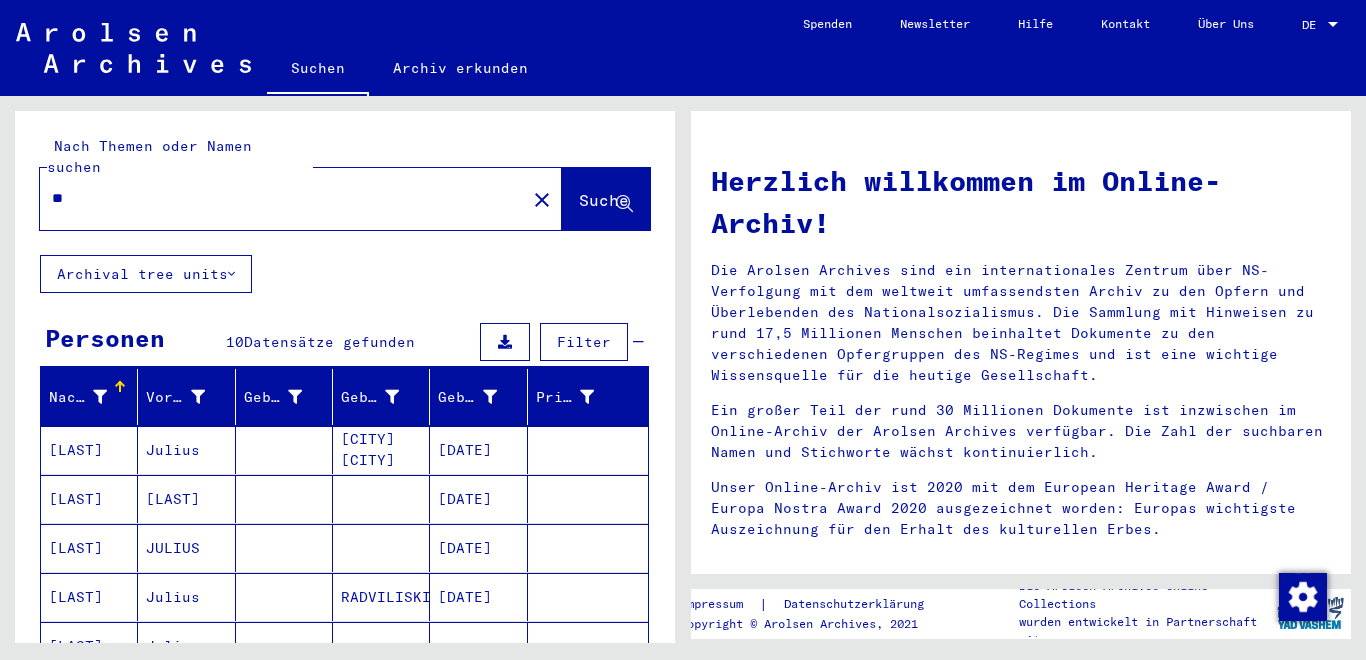 type on "*" 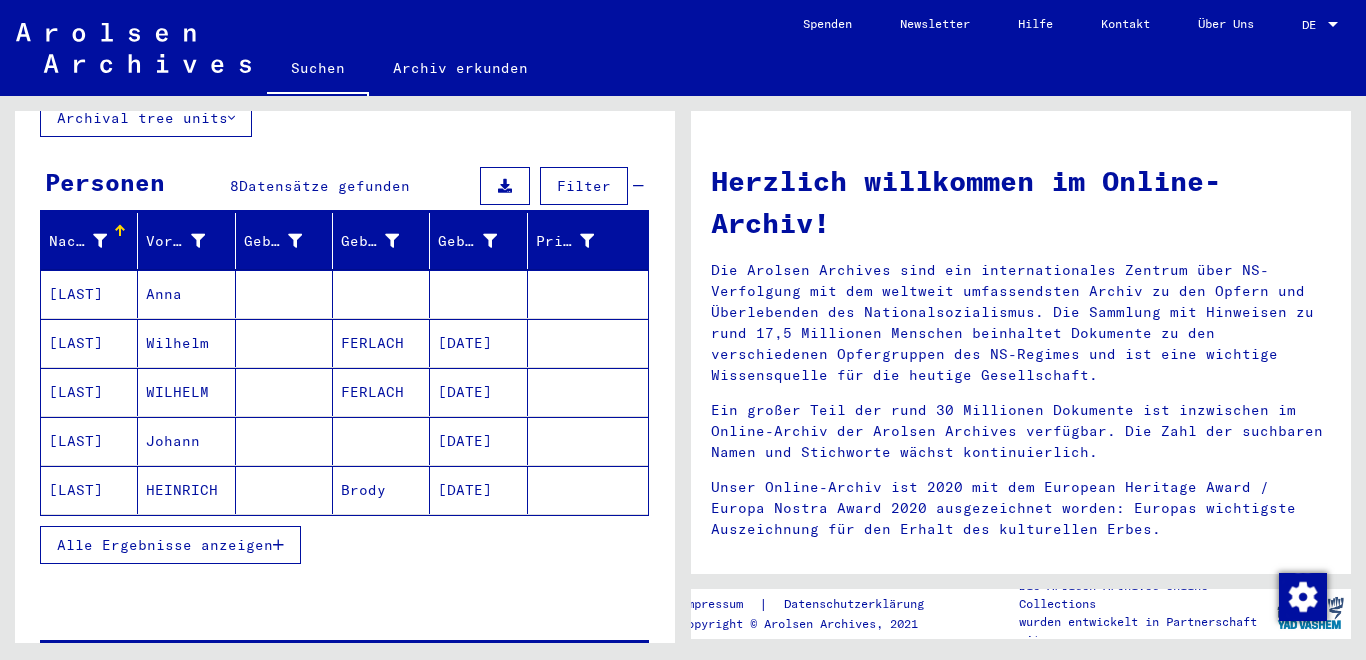 scroll, scrollTop: 157, scrollLeft: 0, axis: vertical 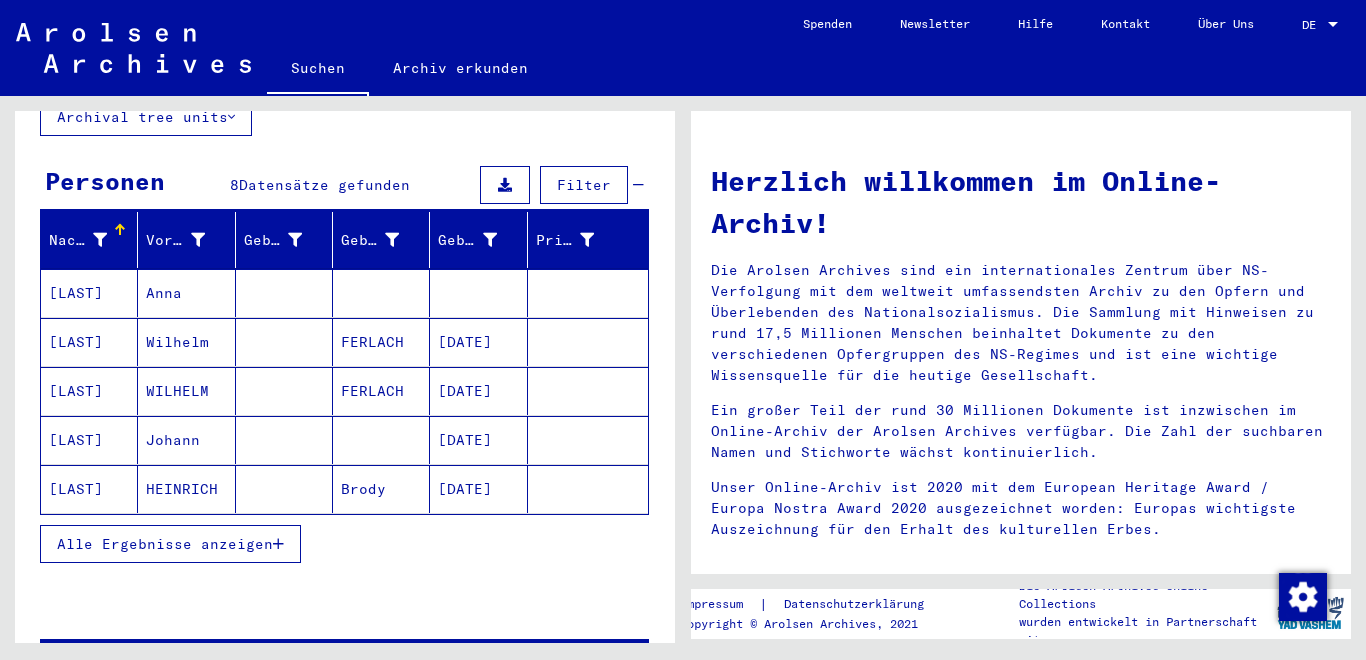 click on "Alle Ergebnisse anzeigen" at bounding box center (165, 544) 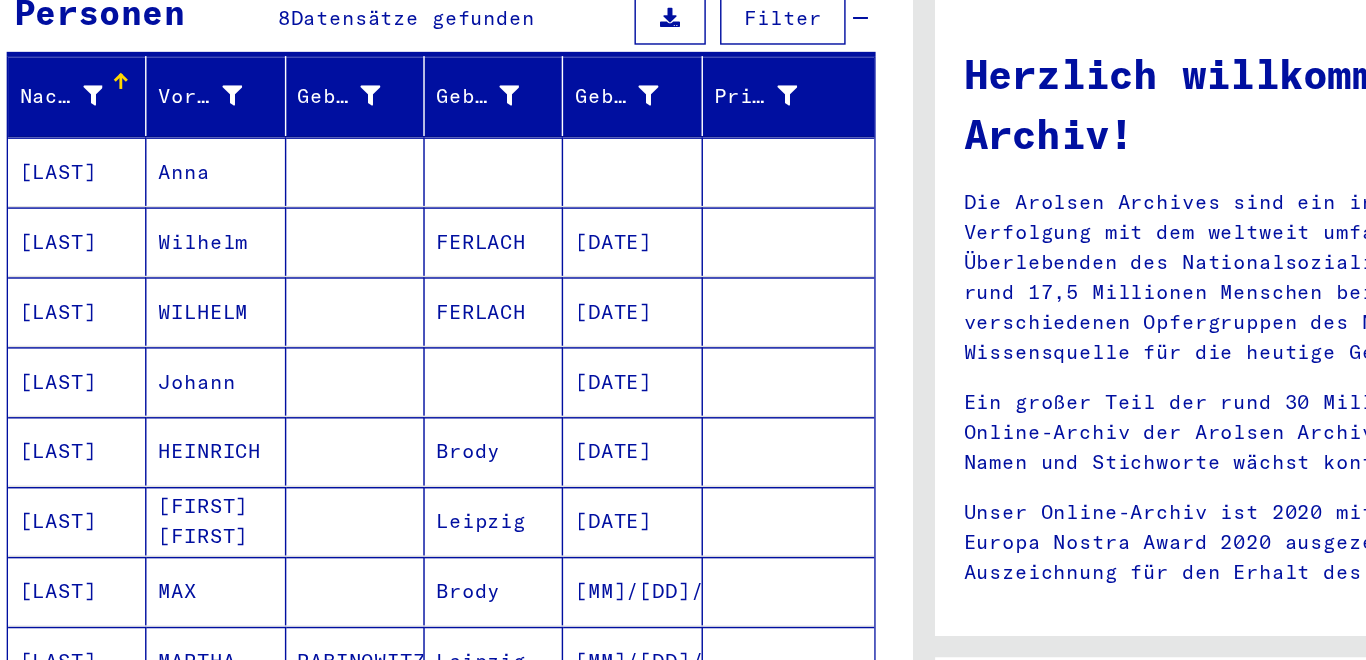 scroll, scrollTop: 187, scrollLeft: 0, axis: vertical 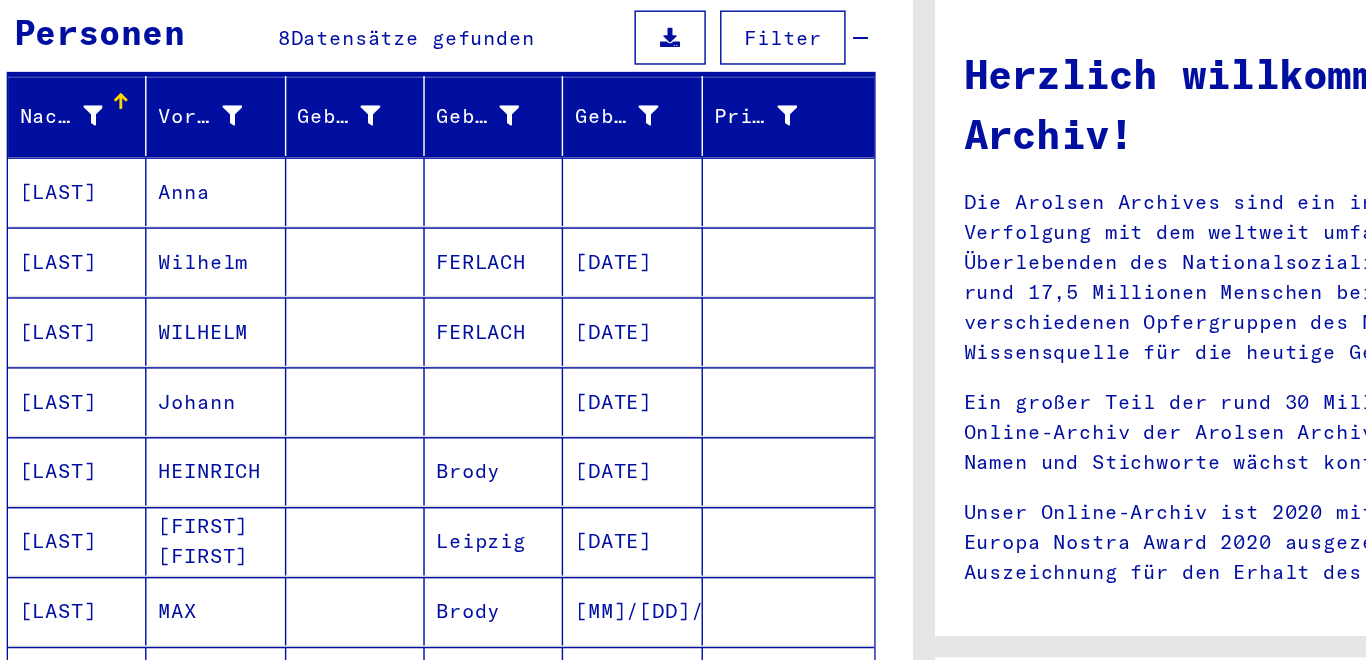click on "[LAST]" at bounding box center (89, 361) 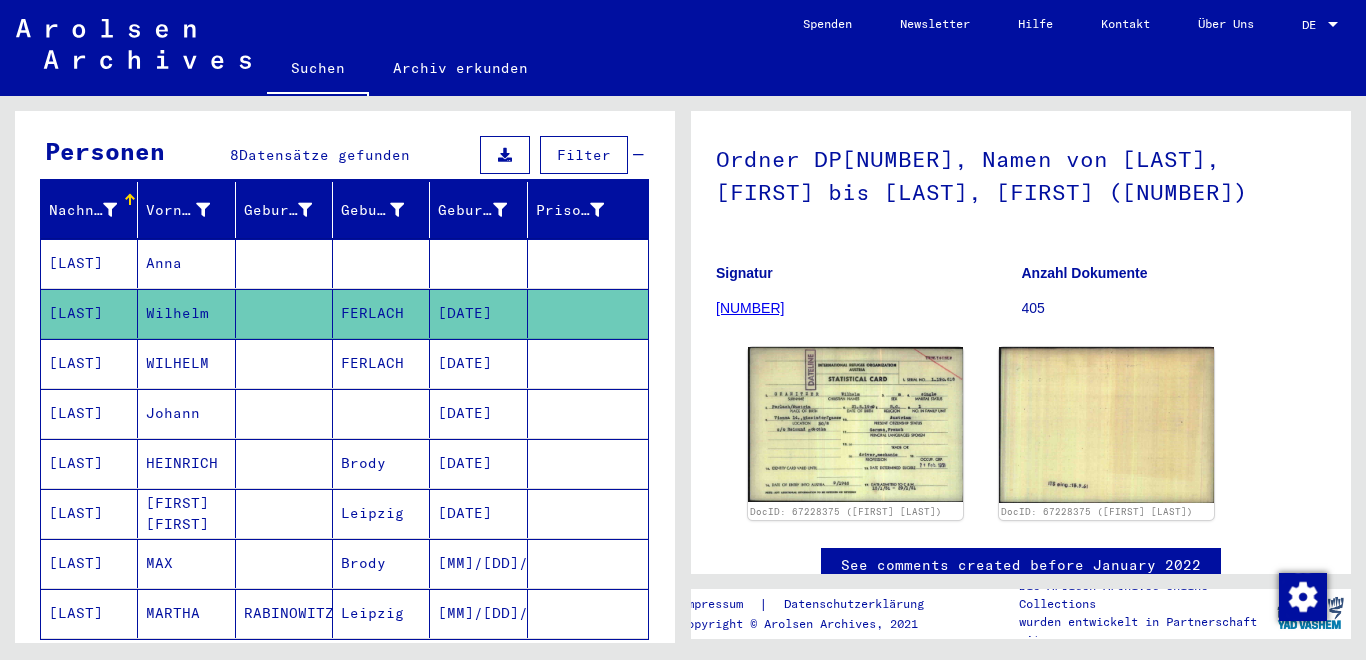 scroll, scrollTop: 135, scrollLeft: 0, axis: vertical 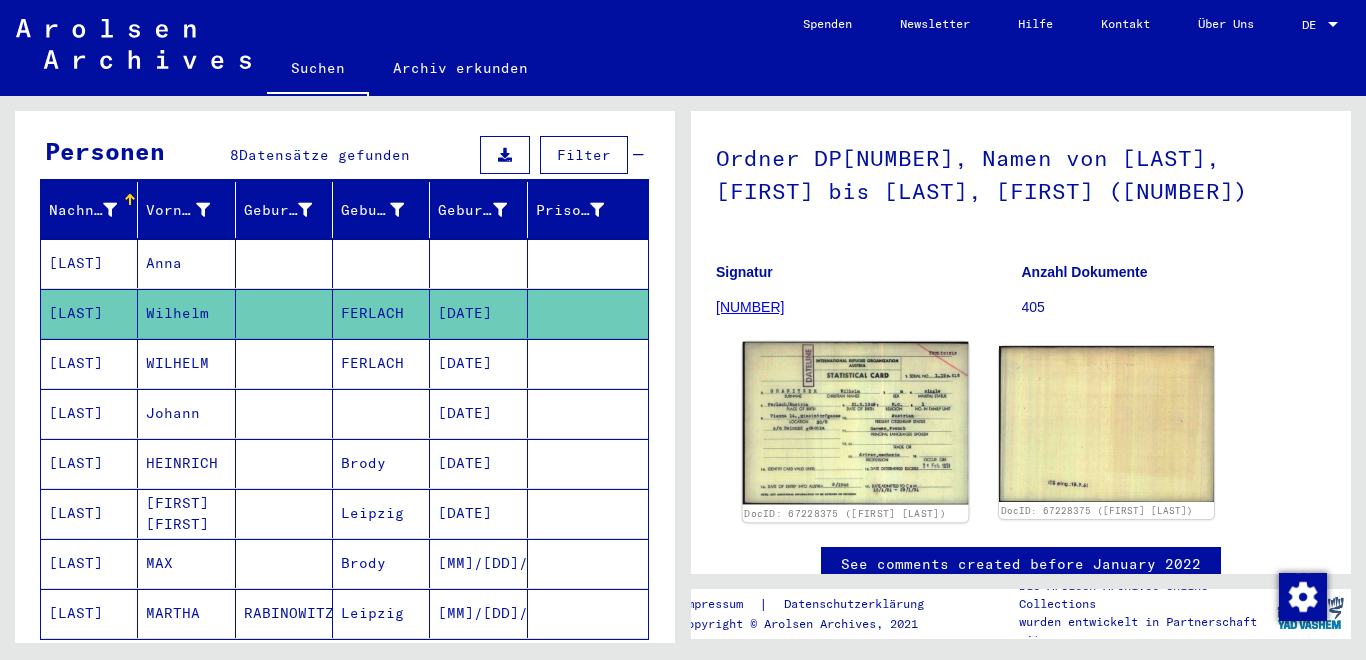 click 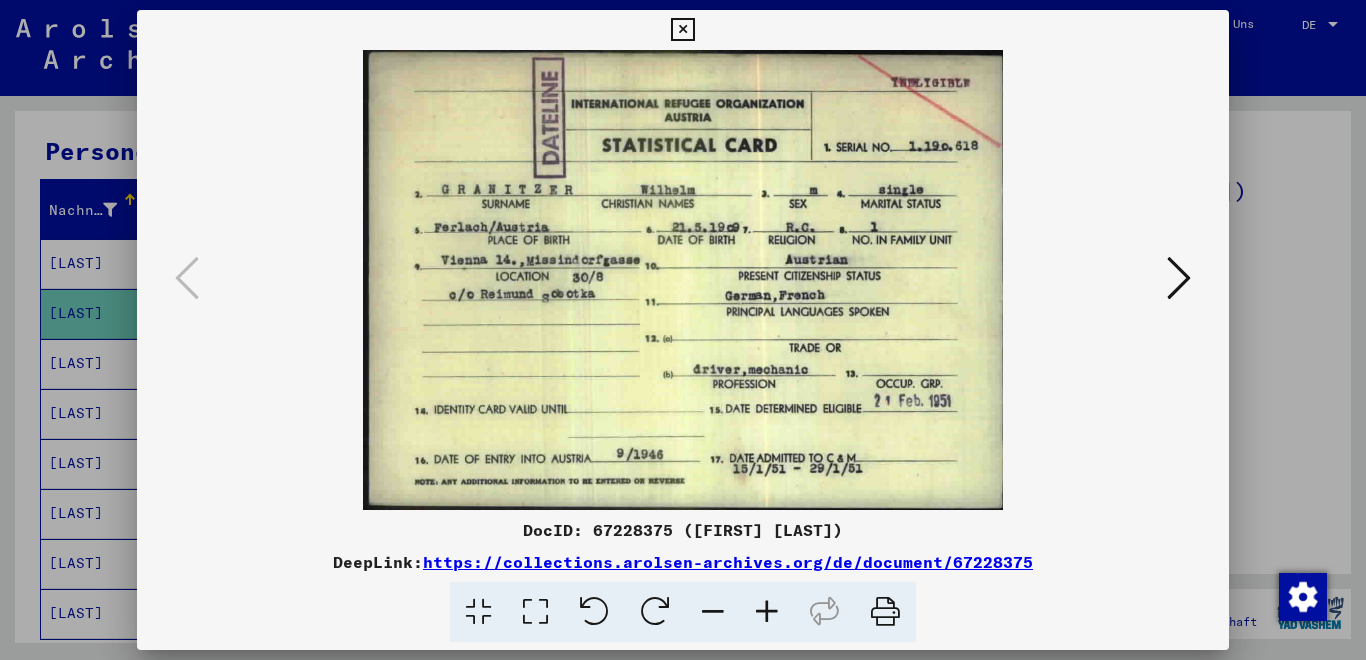 click at bounding box center [1179, 278] 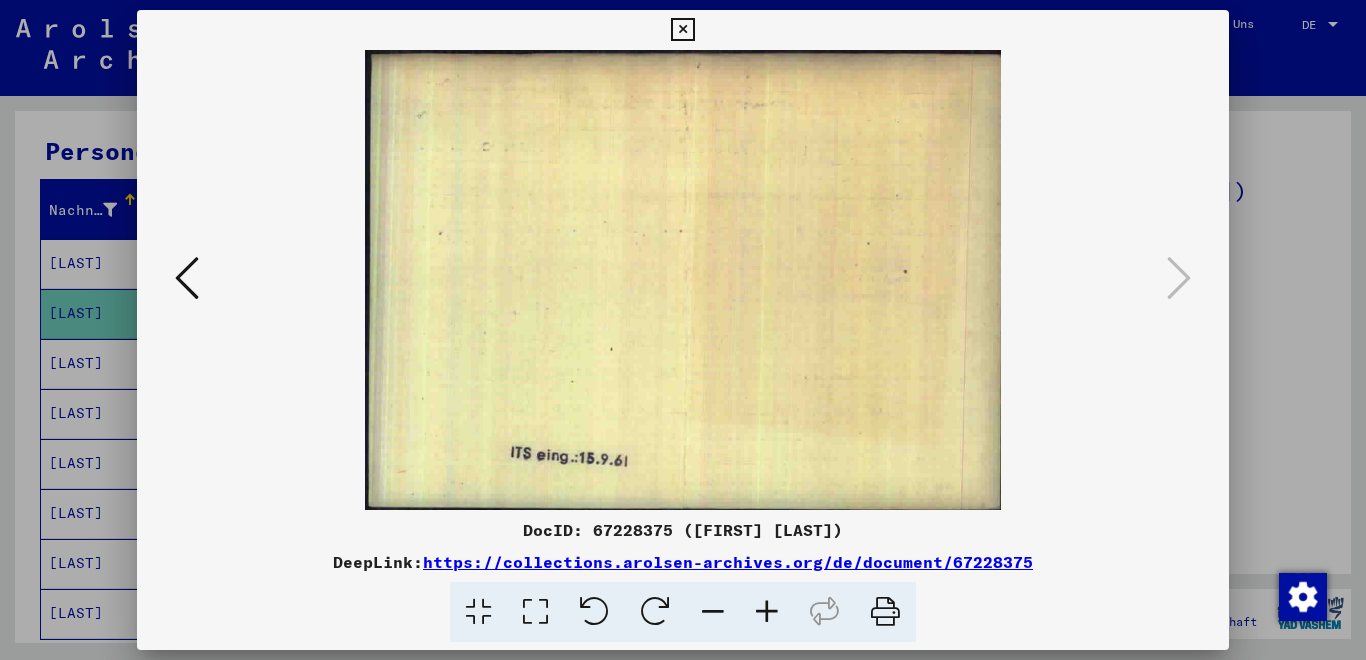 click at bounding box center [682, 30] 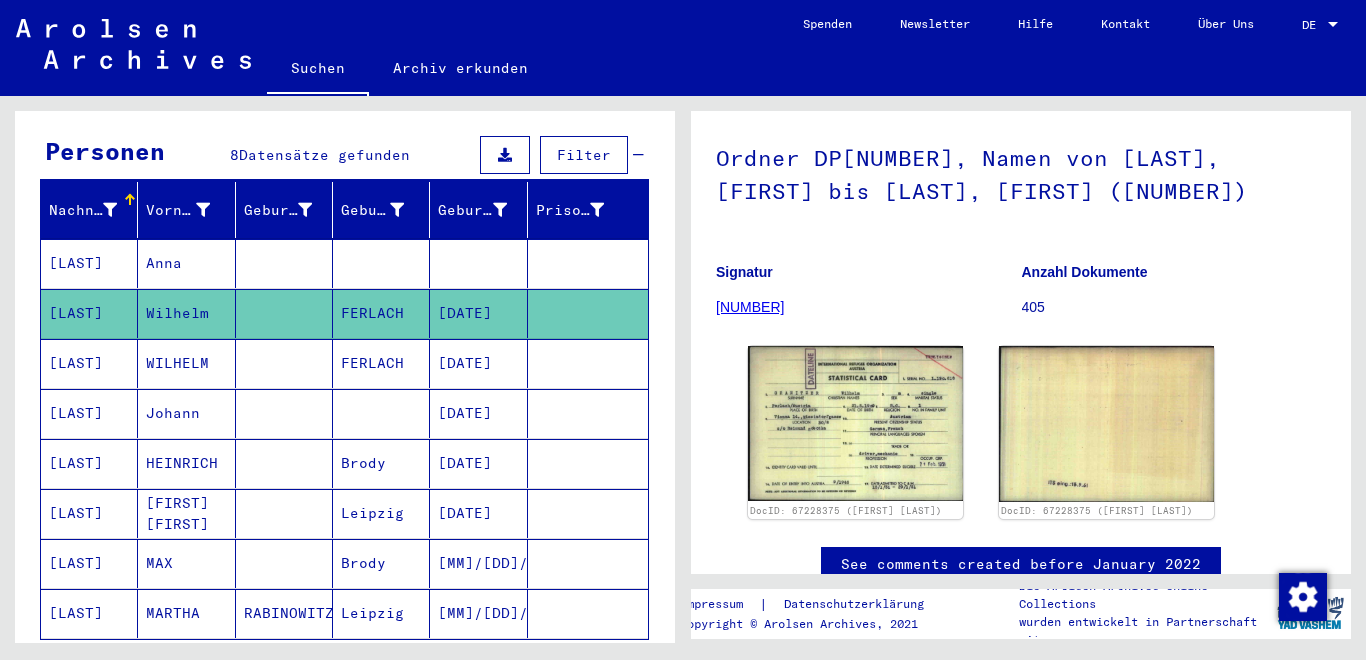 click on "WILHELM" at bounding box center [186, 413] 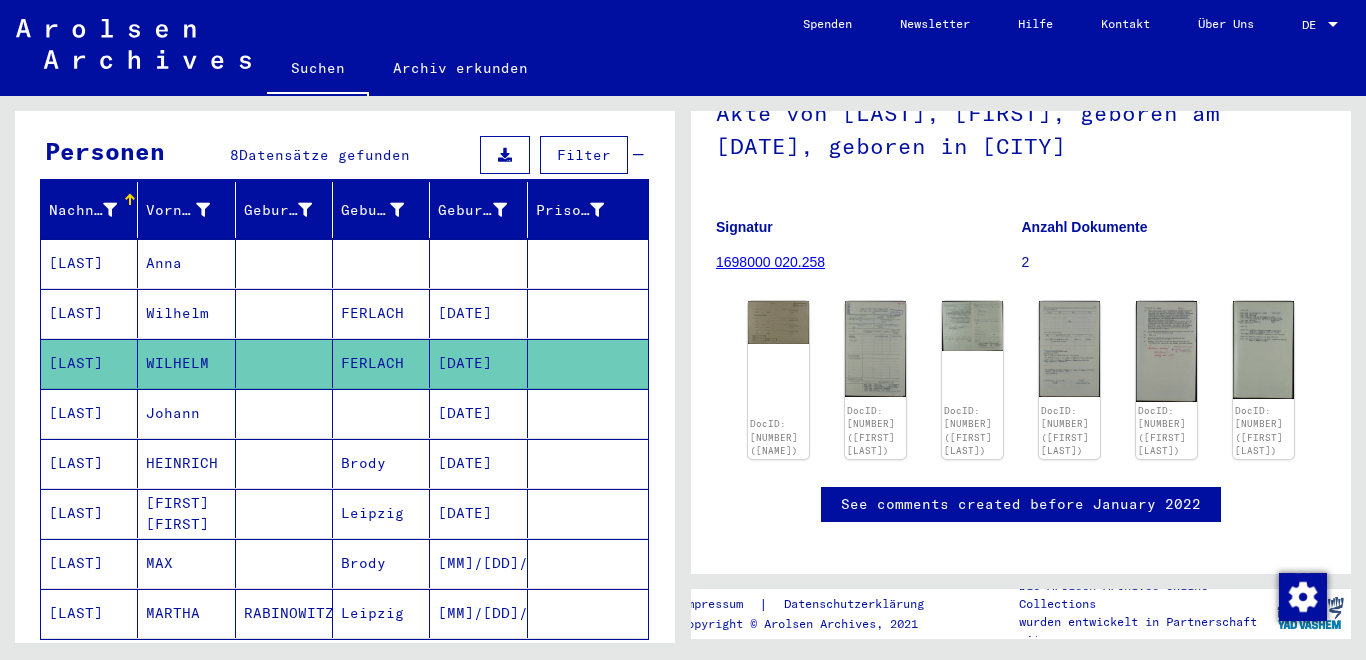 scroll, scrollTop: 191, scrollLeft: 0, axis: vertical 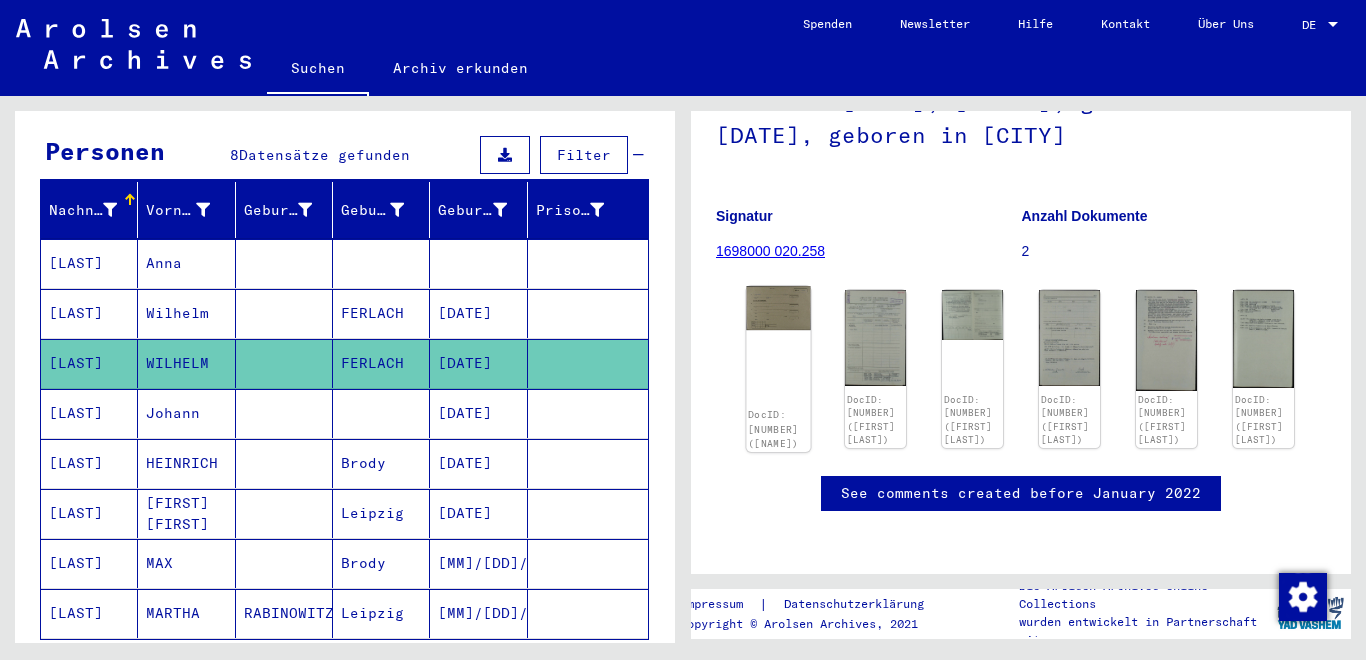 click 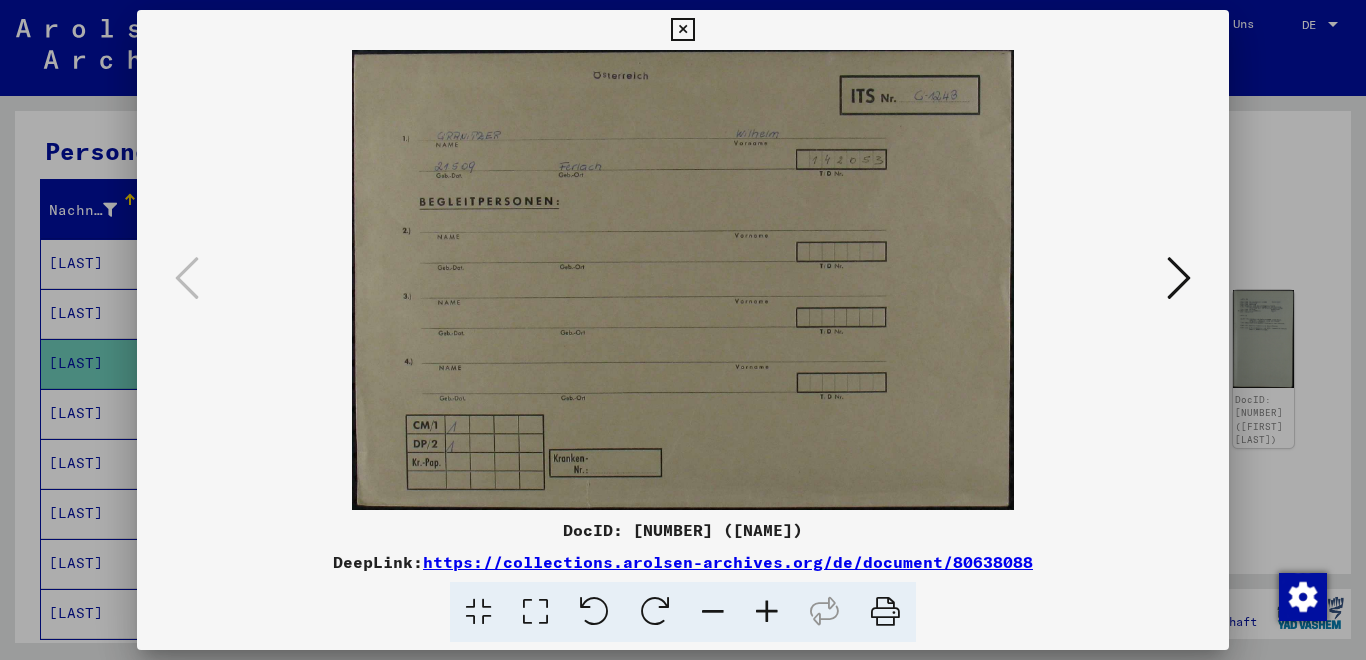 click at bounding box center [1179, 278] 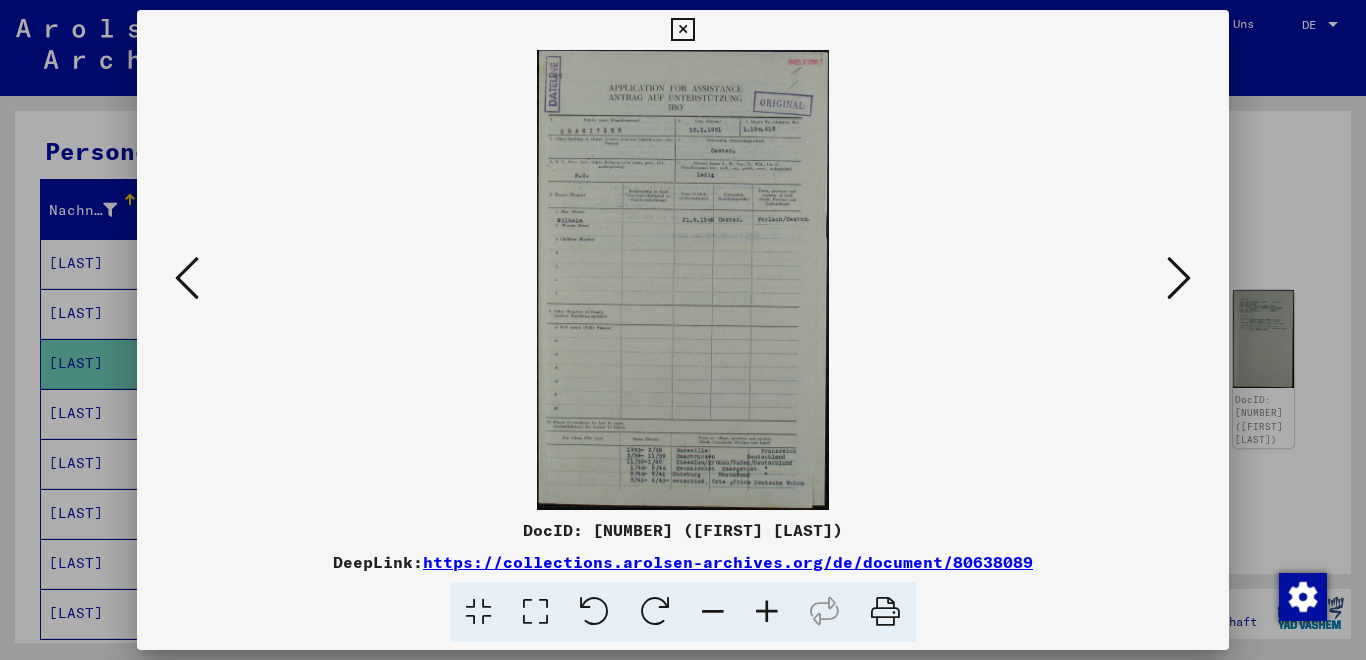 click at bounding box center (1179, 278) 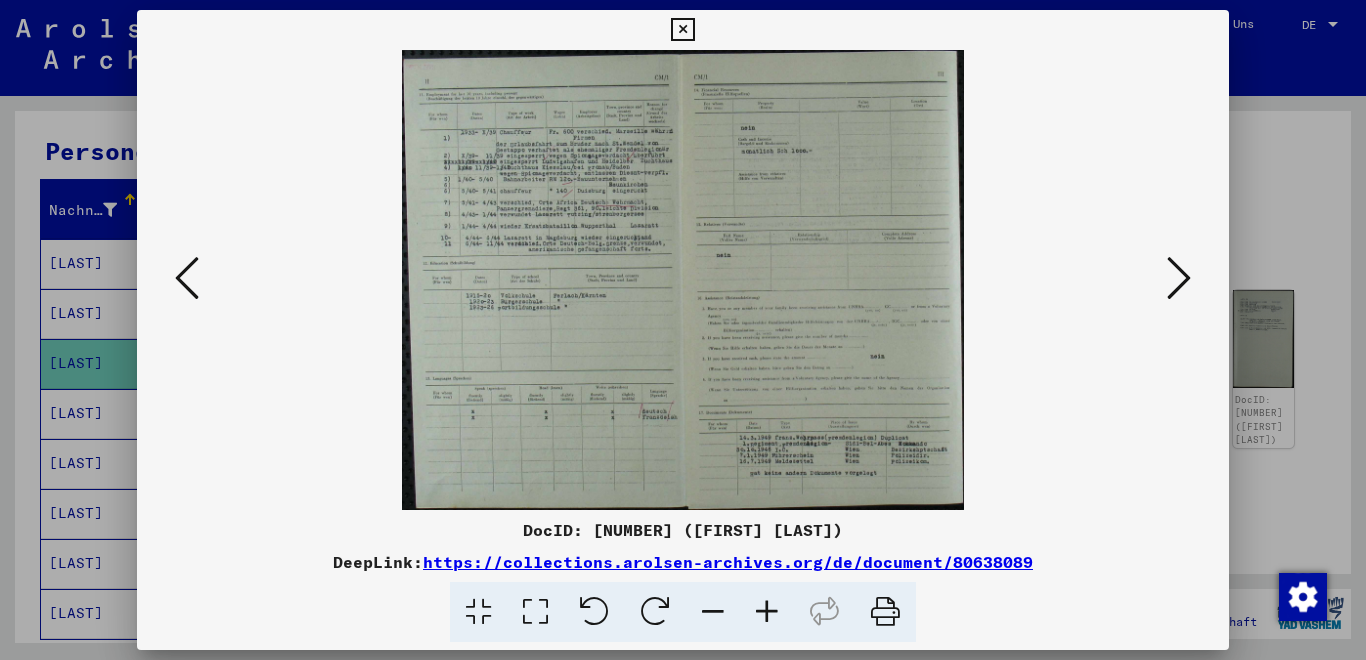 click at bounding box center (1179, 278) 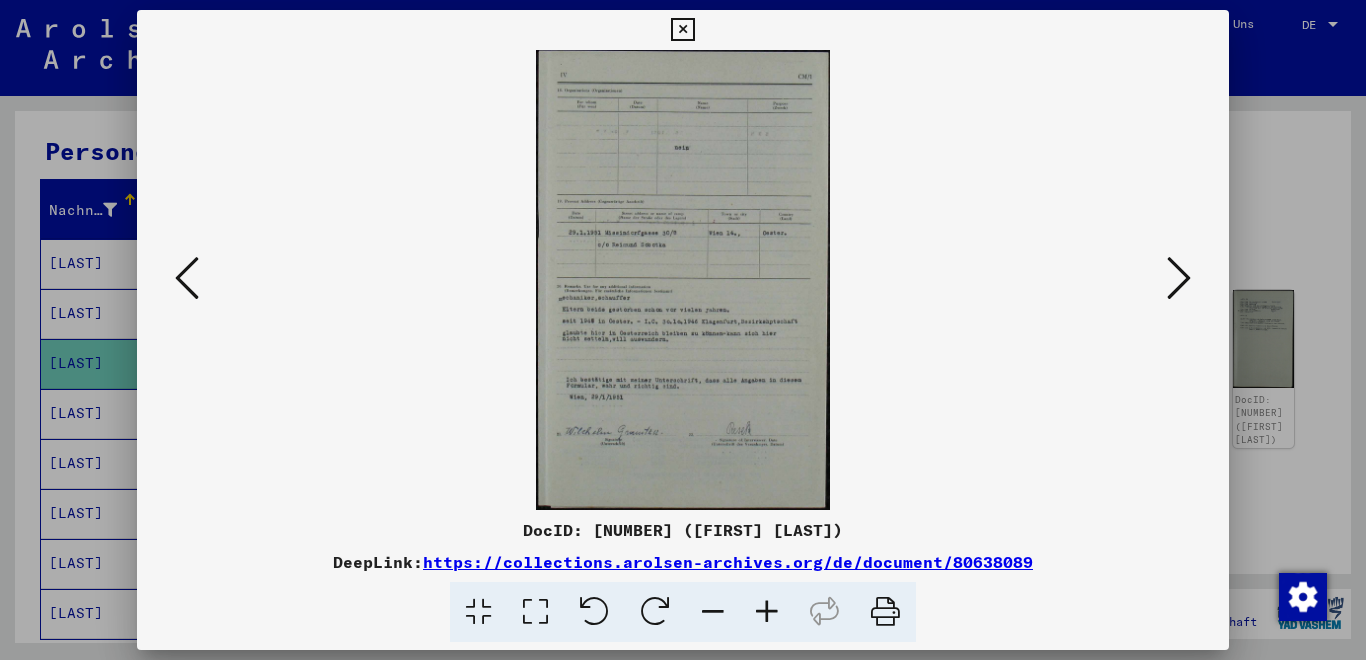 click at bounding box center [187, 278] 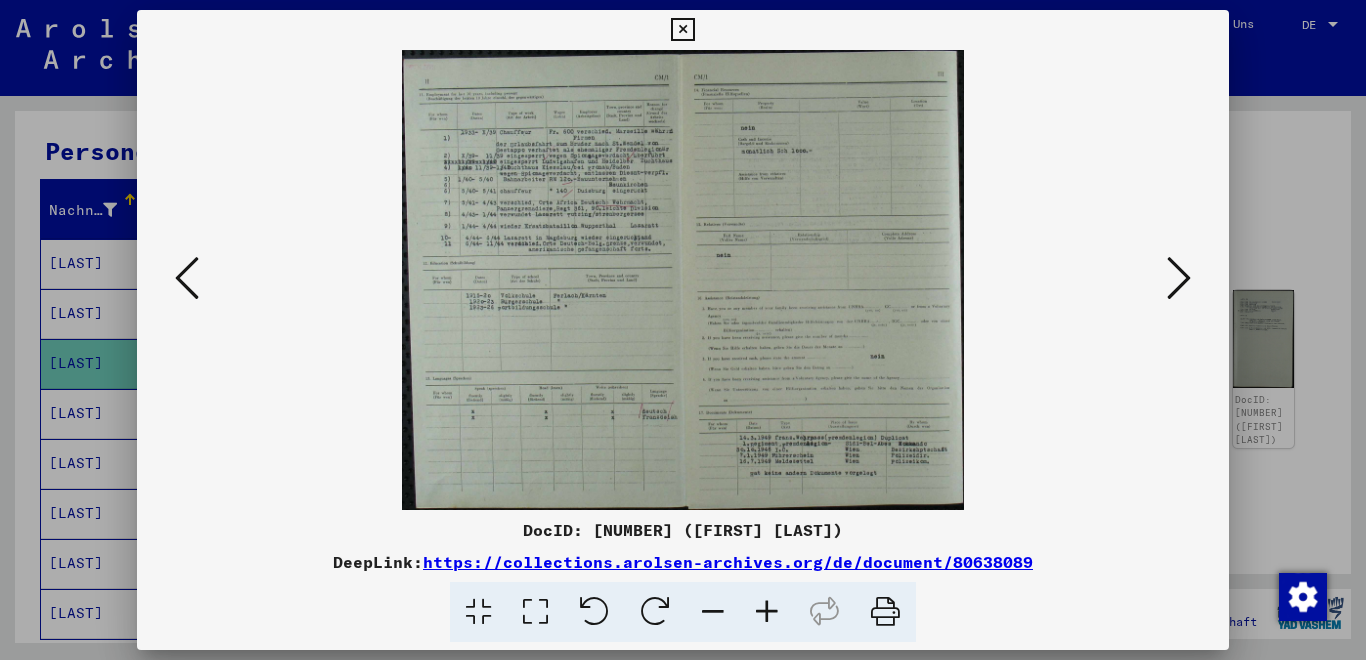 click at bounding box center [682, 30] 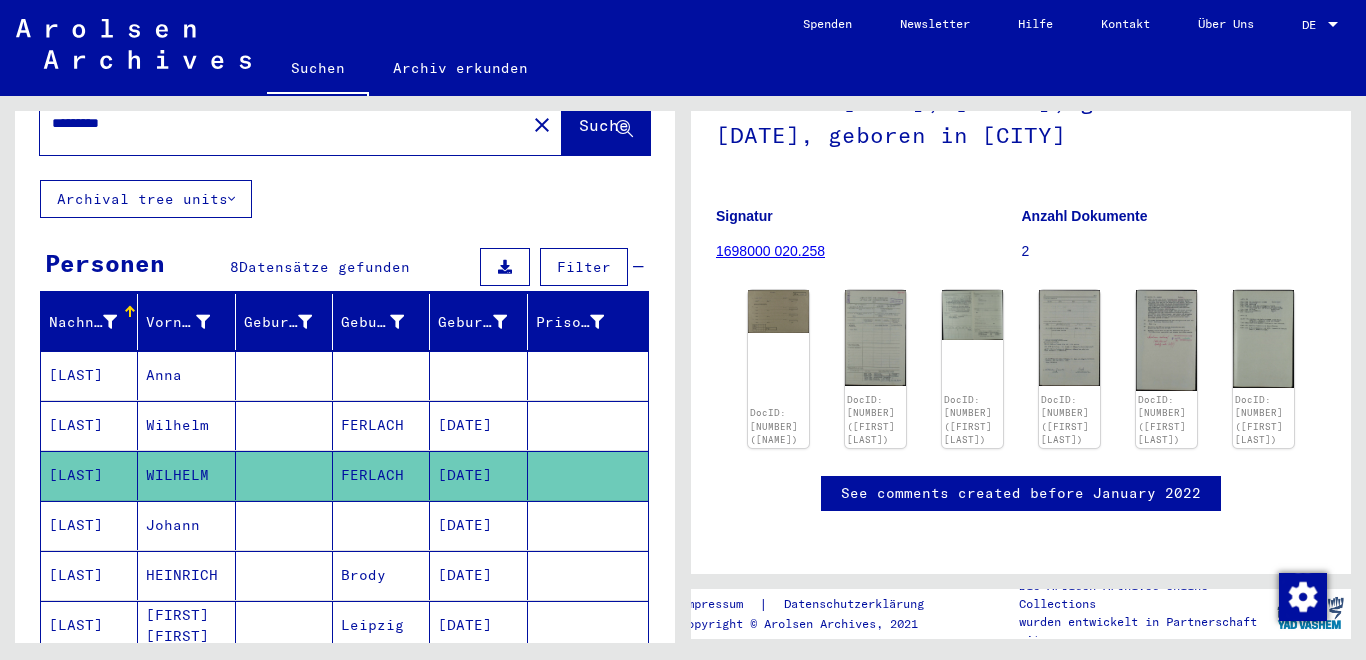 scroll, scrollTop: 0, scrollLeft: 0, axis: both 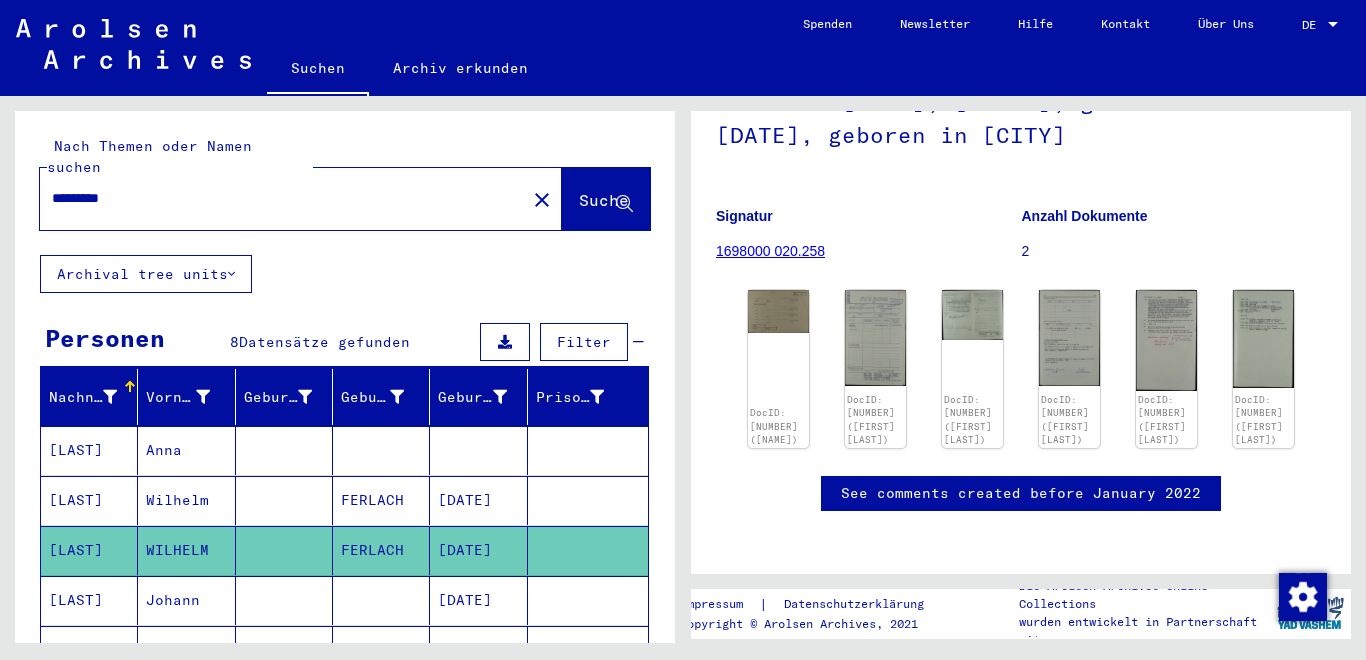 click on "*********" at bounding box center [283, 198] 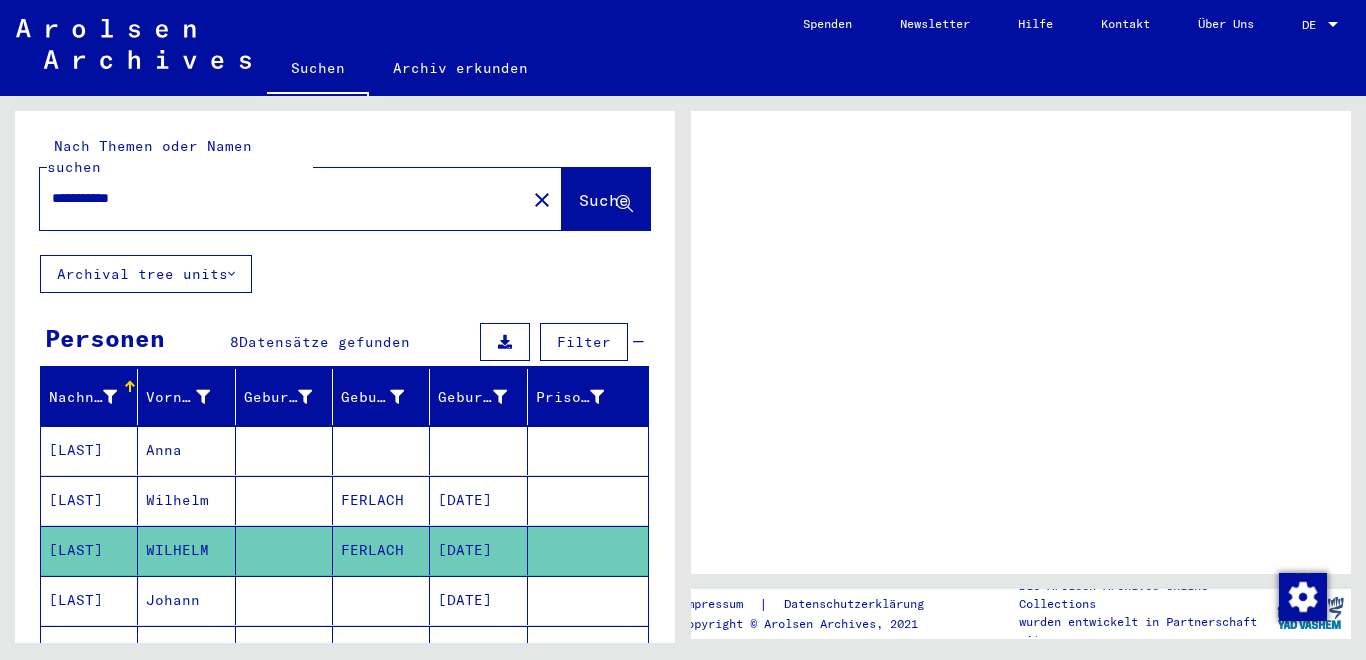scroll, scrollTop: 0, scrollLeft: 0, axis: both 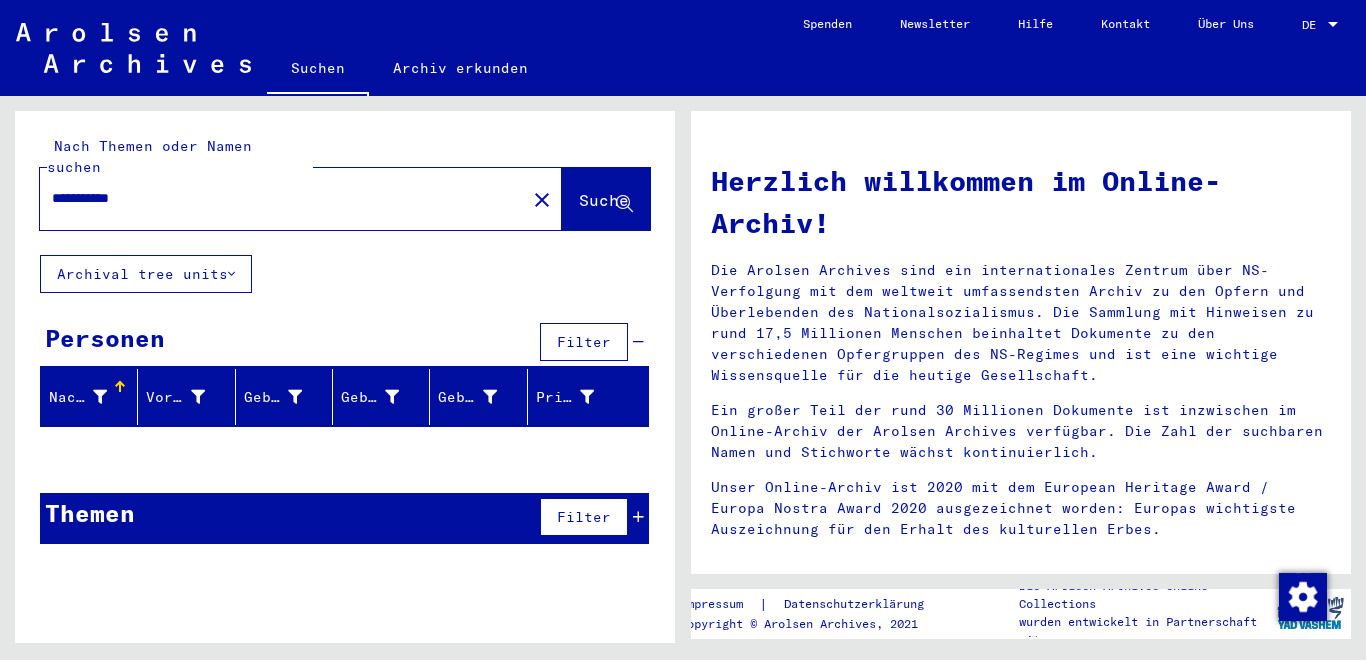 click on "**********" at bounding box center [277, 198] 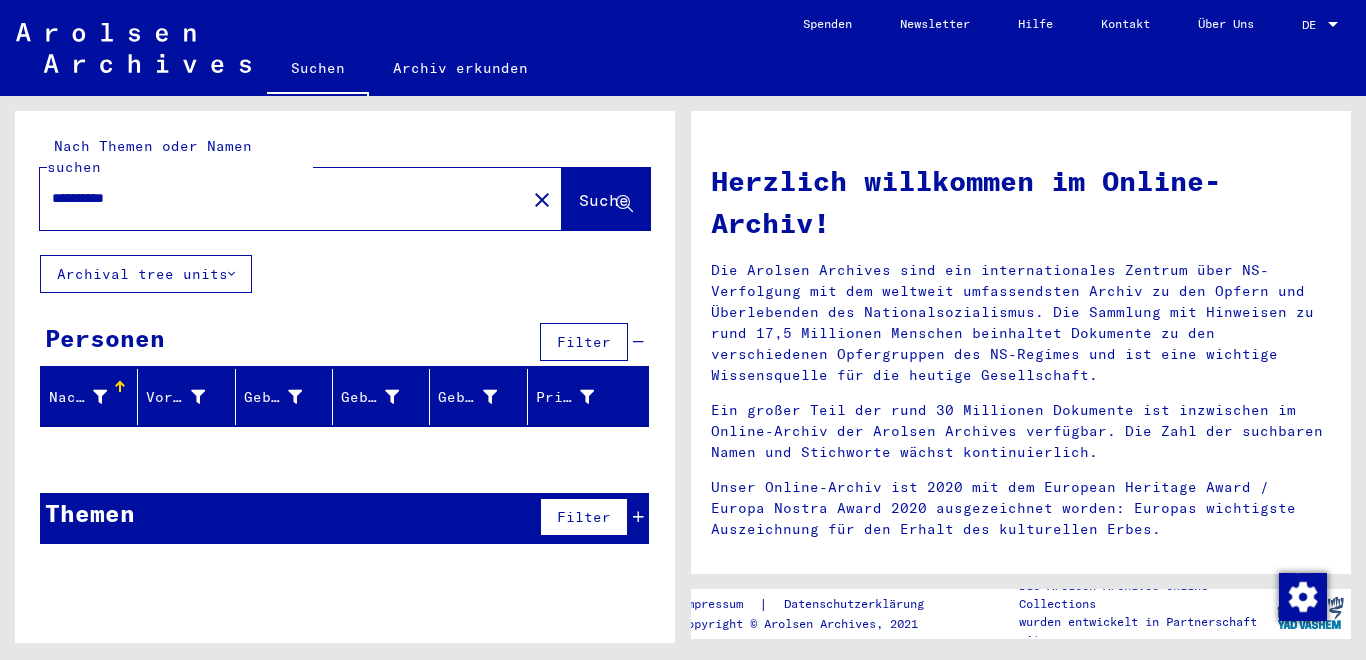type on "**********" 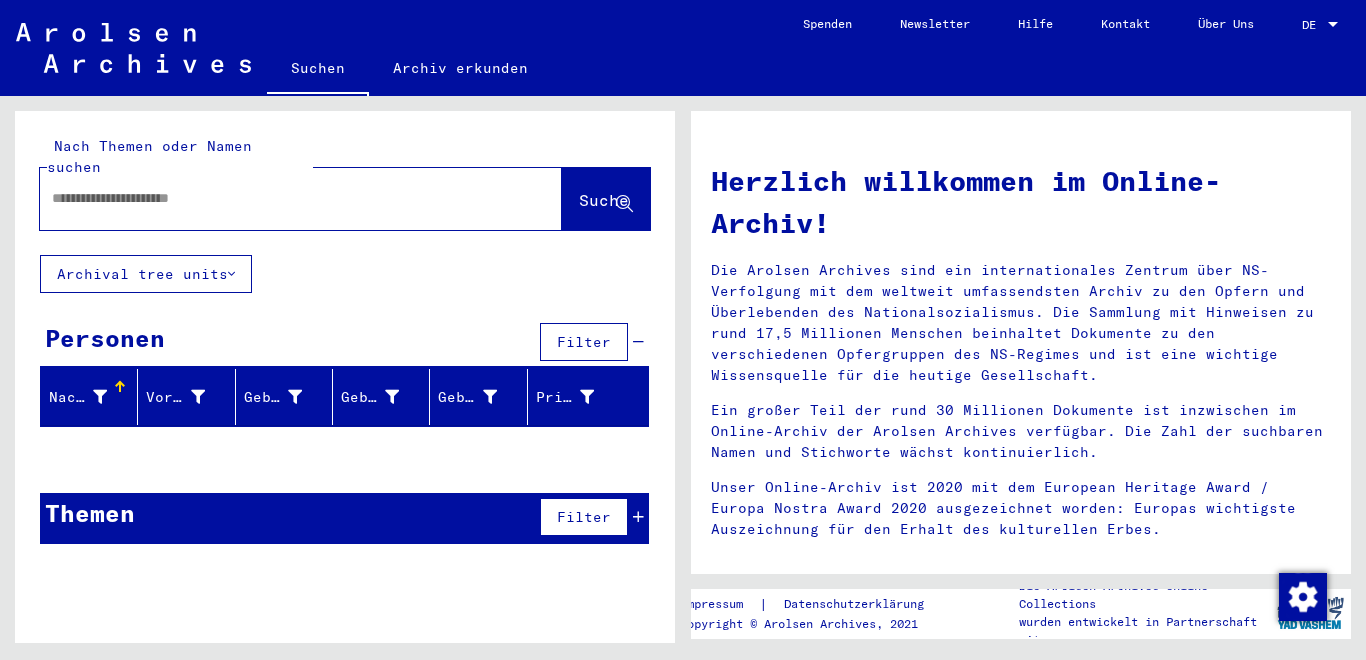 click 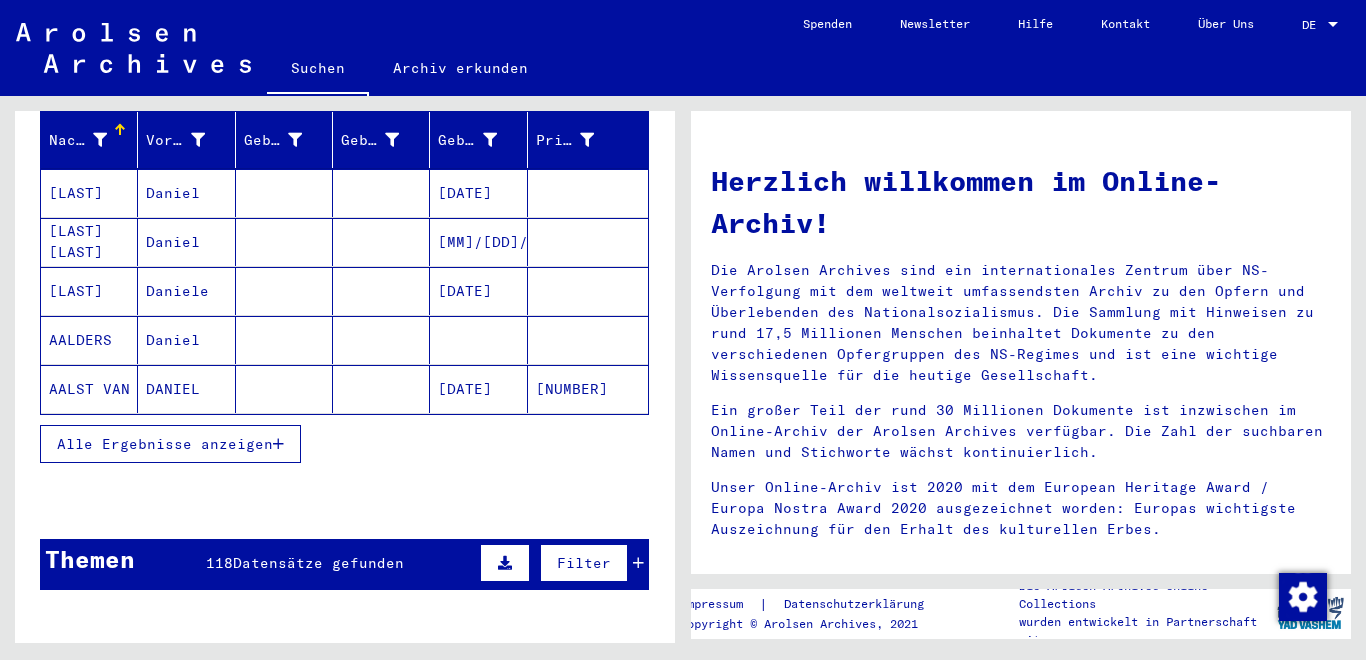 scroll, scrollTop: 340, scrollLeft: 0, axis: vertical 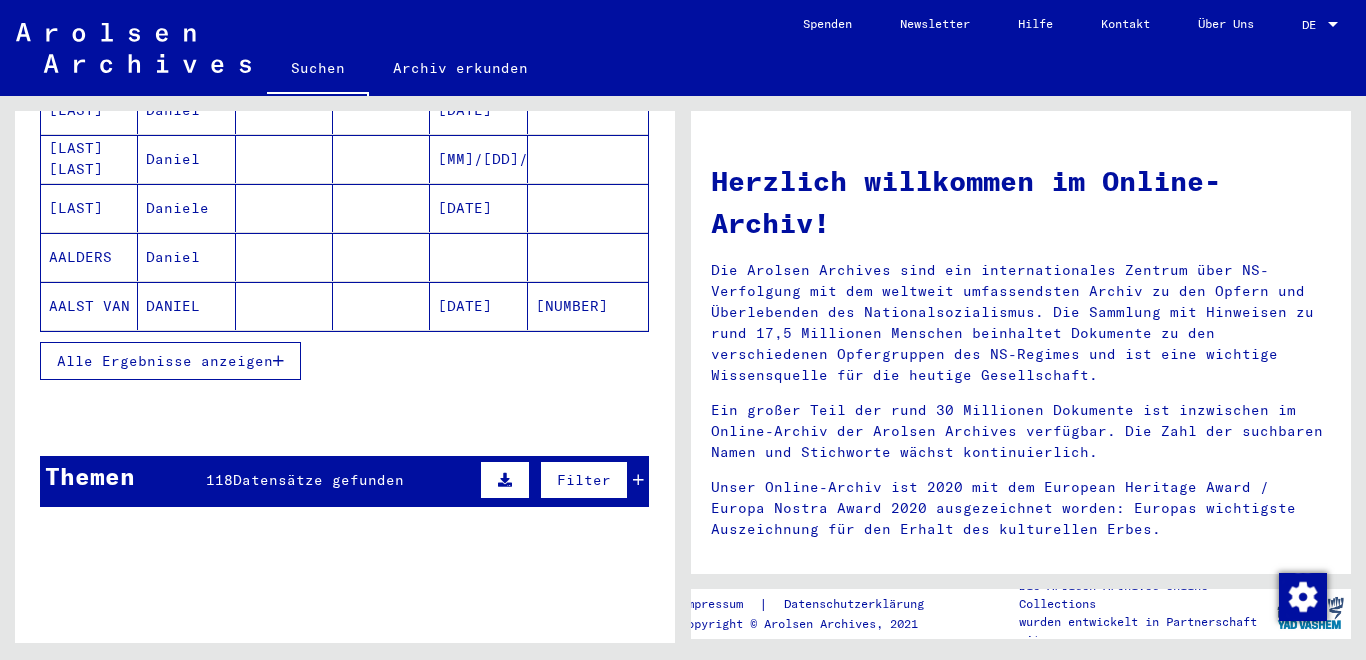 click on "Alle Ergebnisse anzeigen" at bounding box center [165, 361] 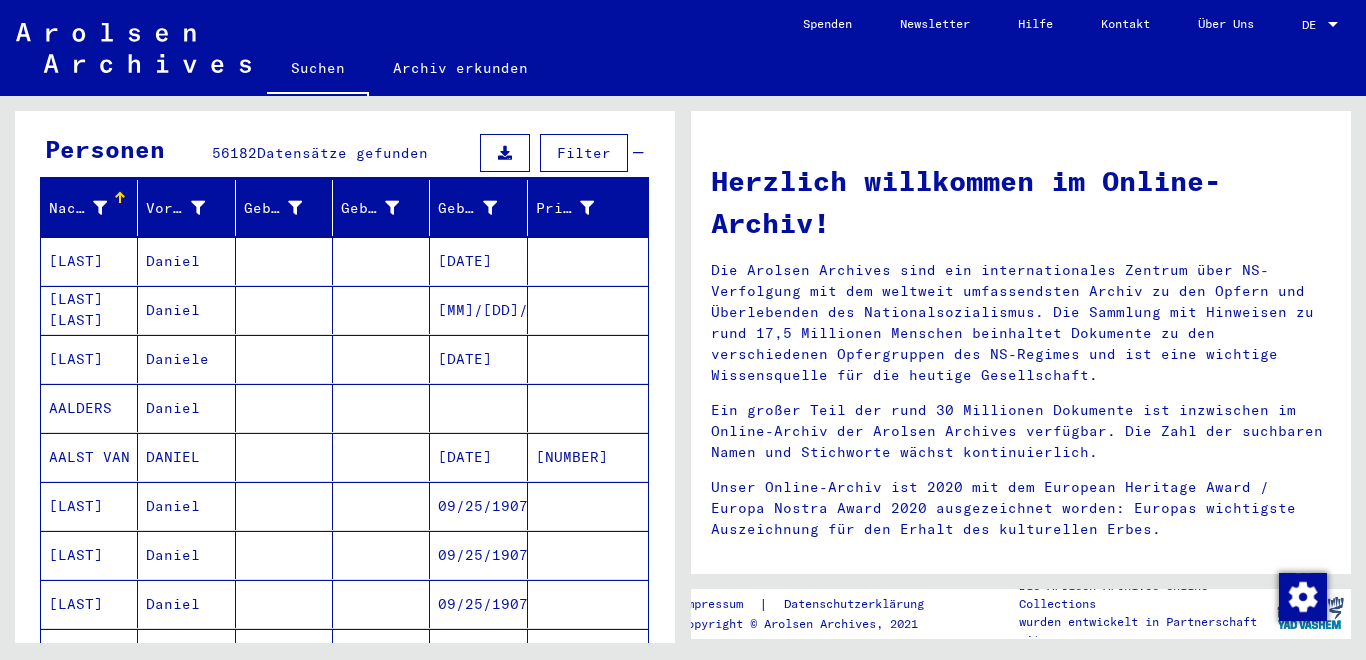 scroll, scrollTop: 0, scrollLeft: 0, axis: both 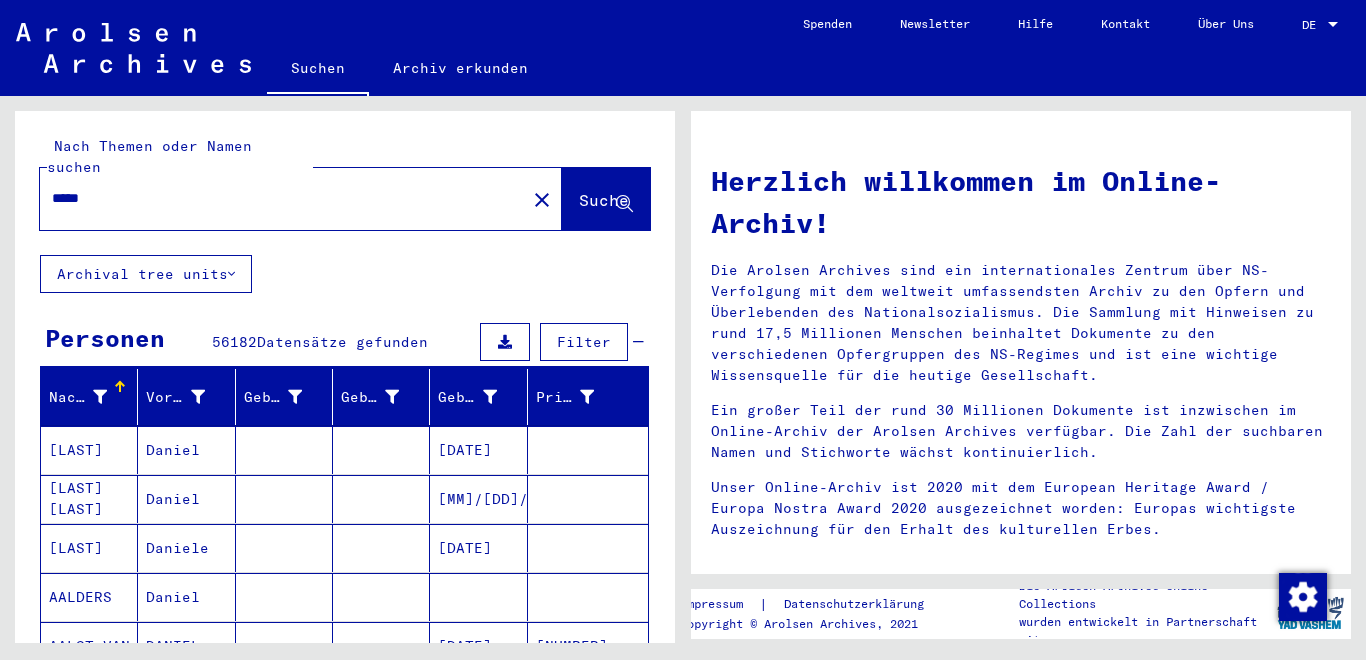 click on "*****" 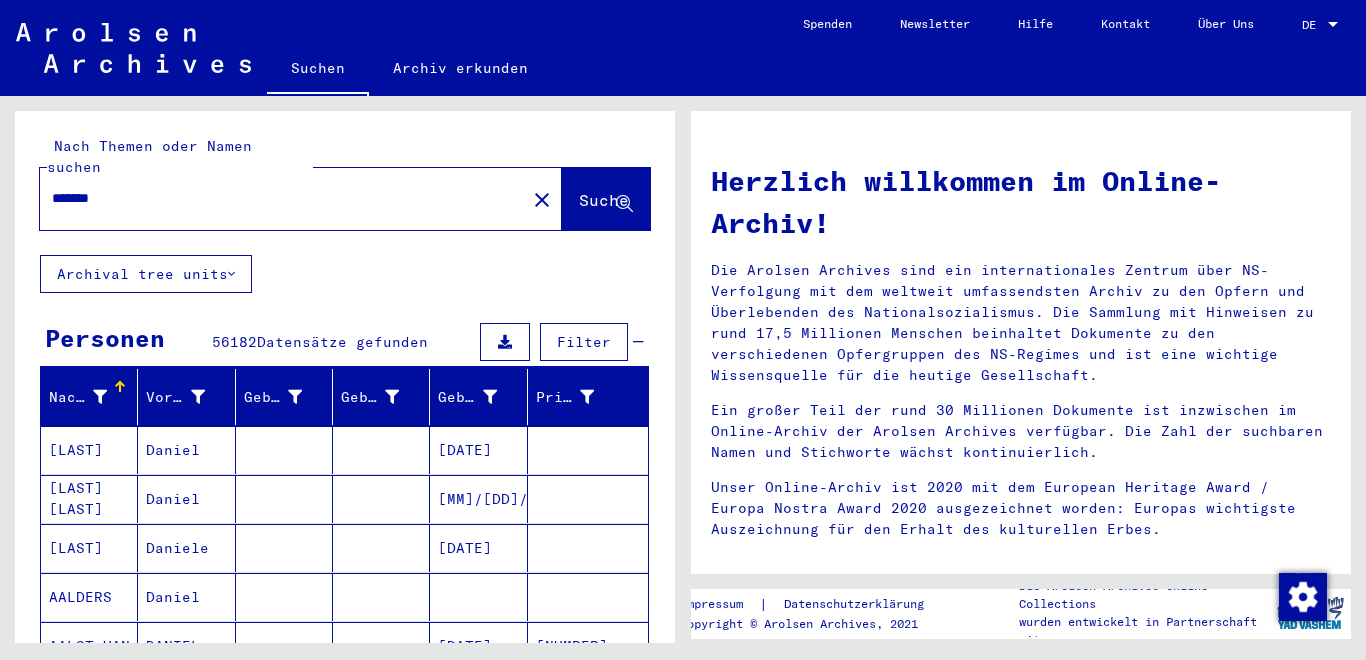 type on "*******" 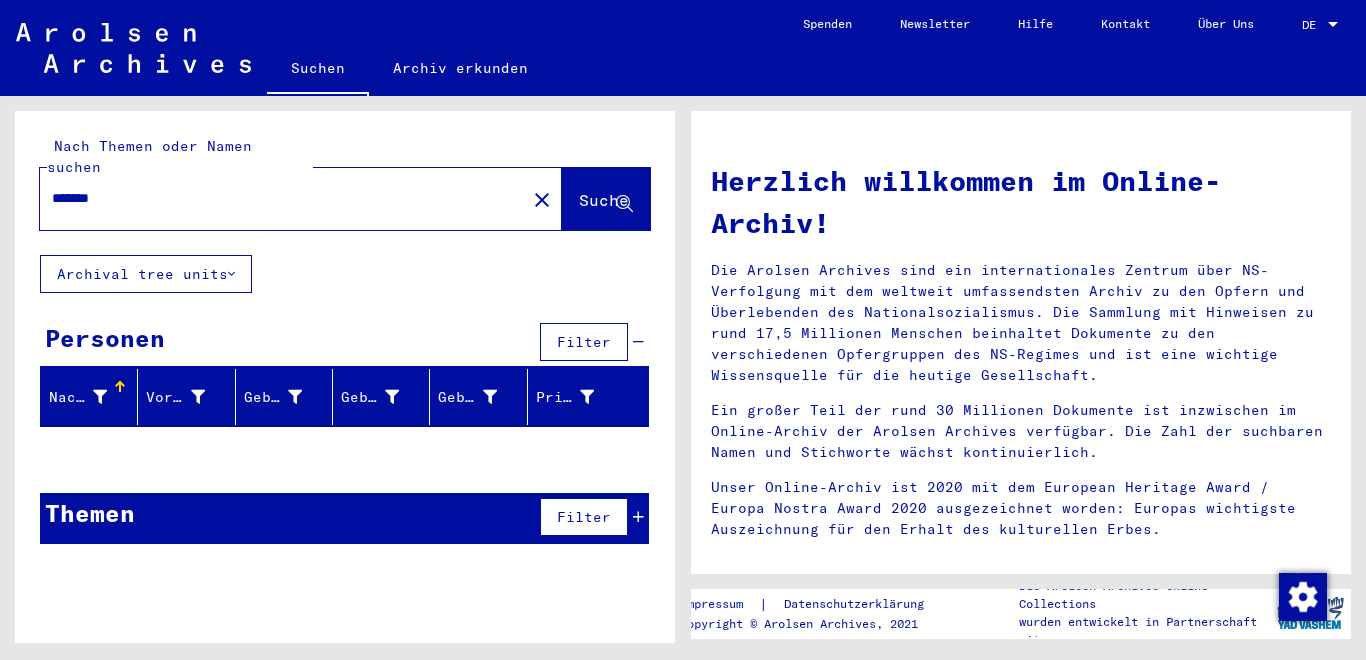 click on "*******" at bounding box center (277, 198) 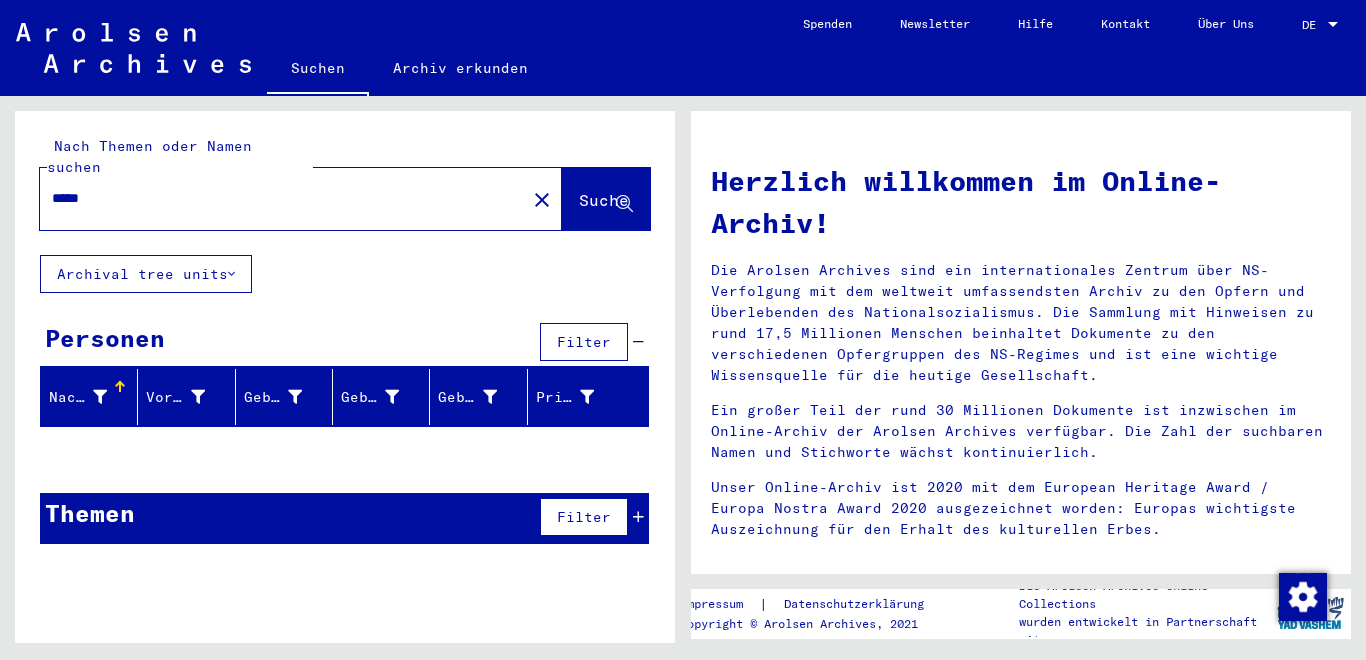 type on "*****" 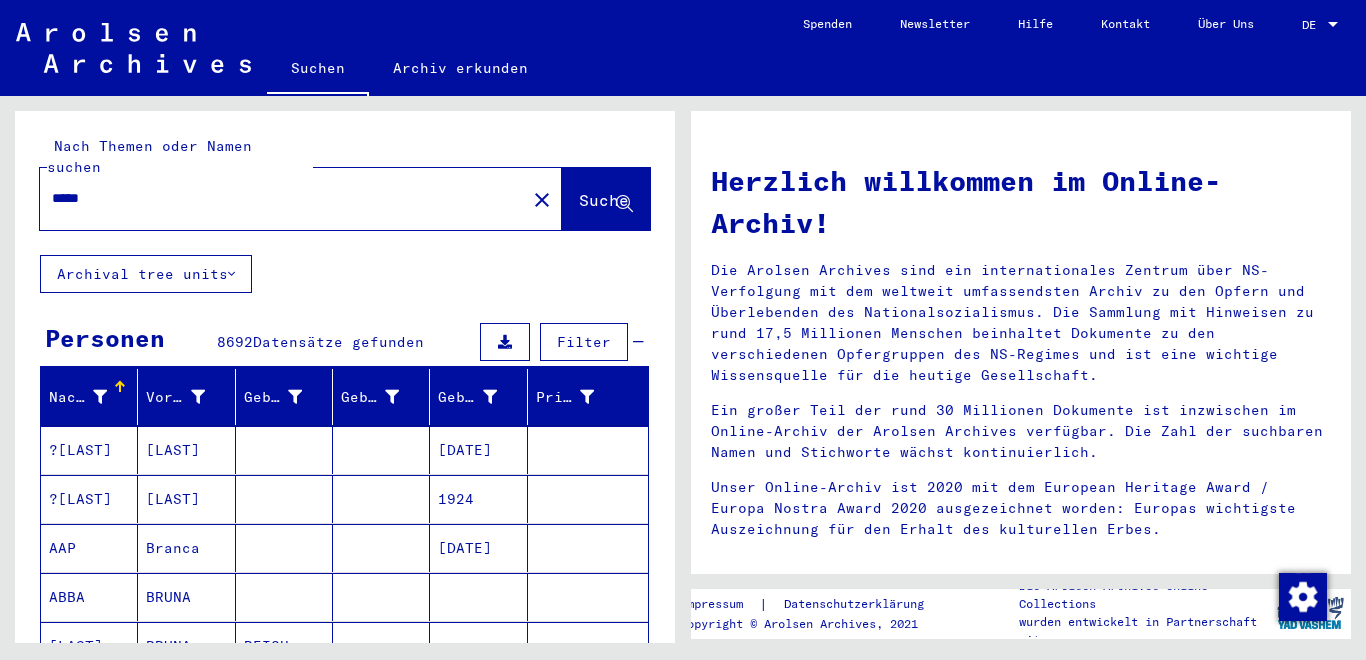 click at bounding box center [284, 597] 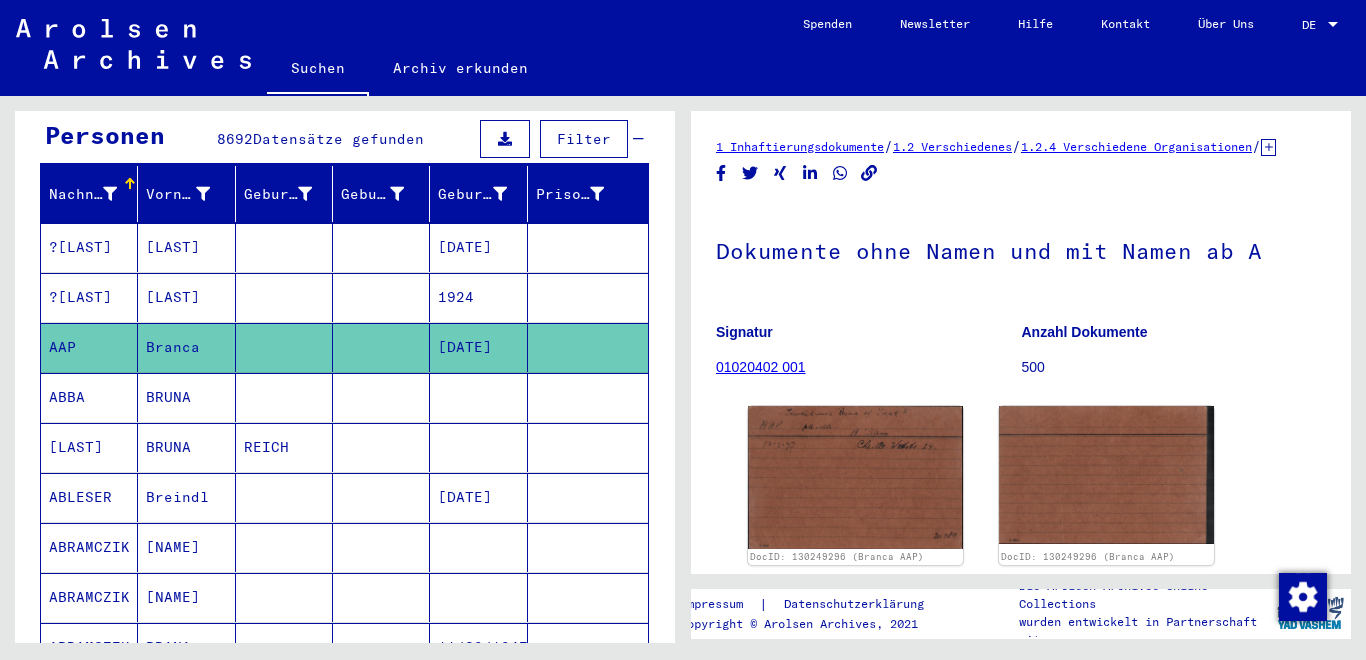 scroll, scrollTop: 0, scrollLeft: 0, axis: both 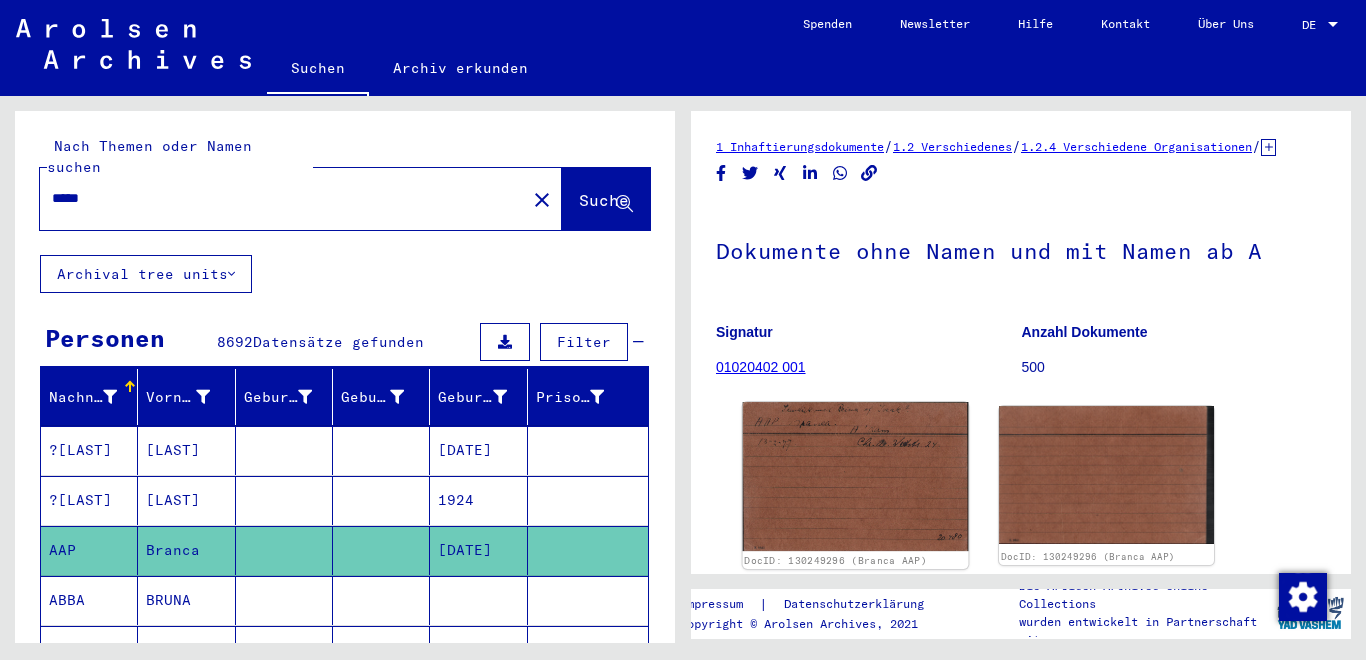 click 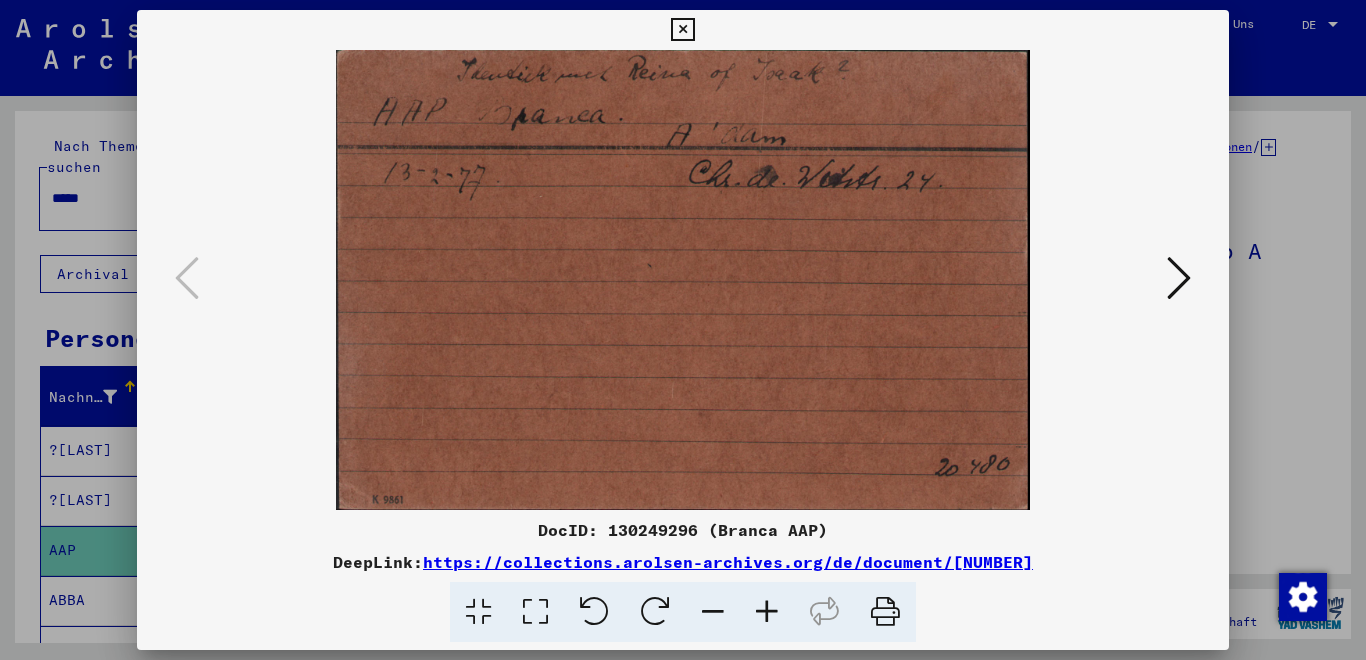 click at bounding box center (1179, 278) 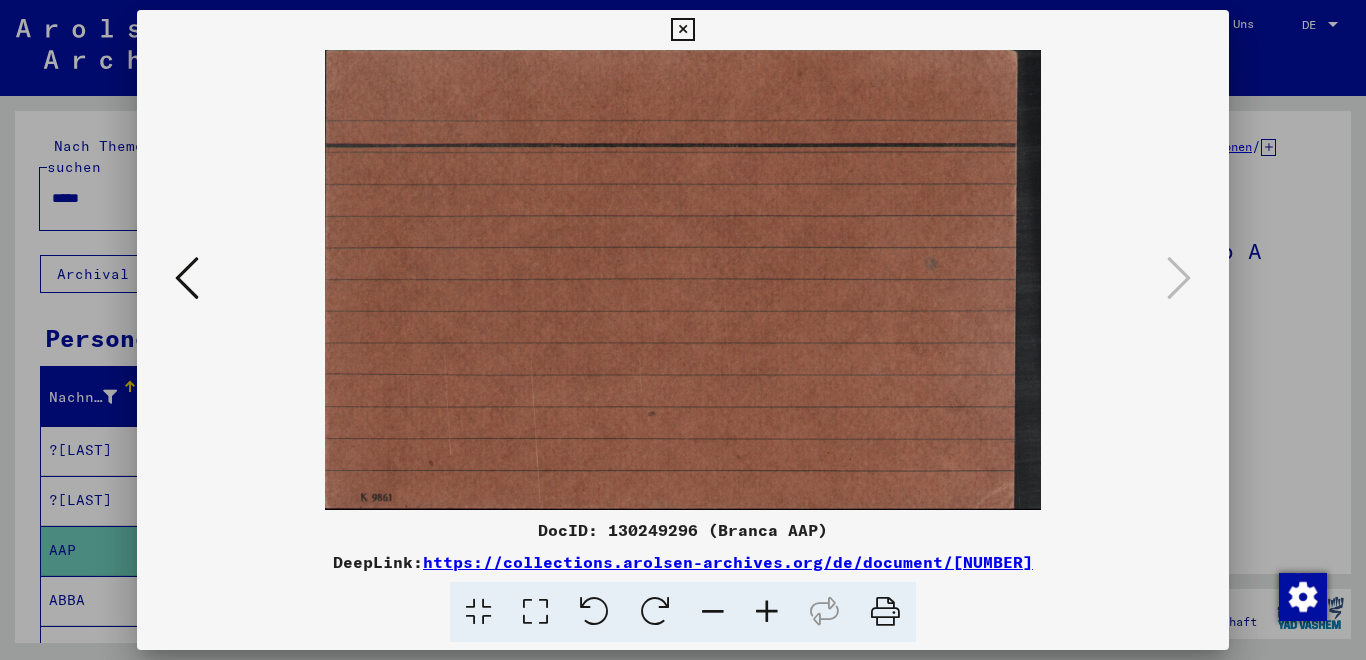 click at bounding box center (682, 30) 